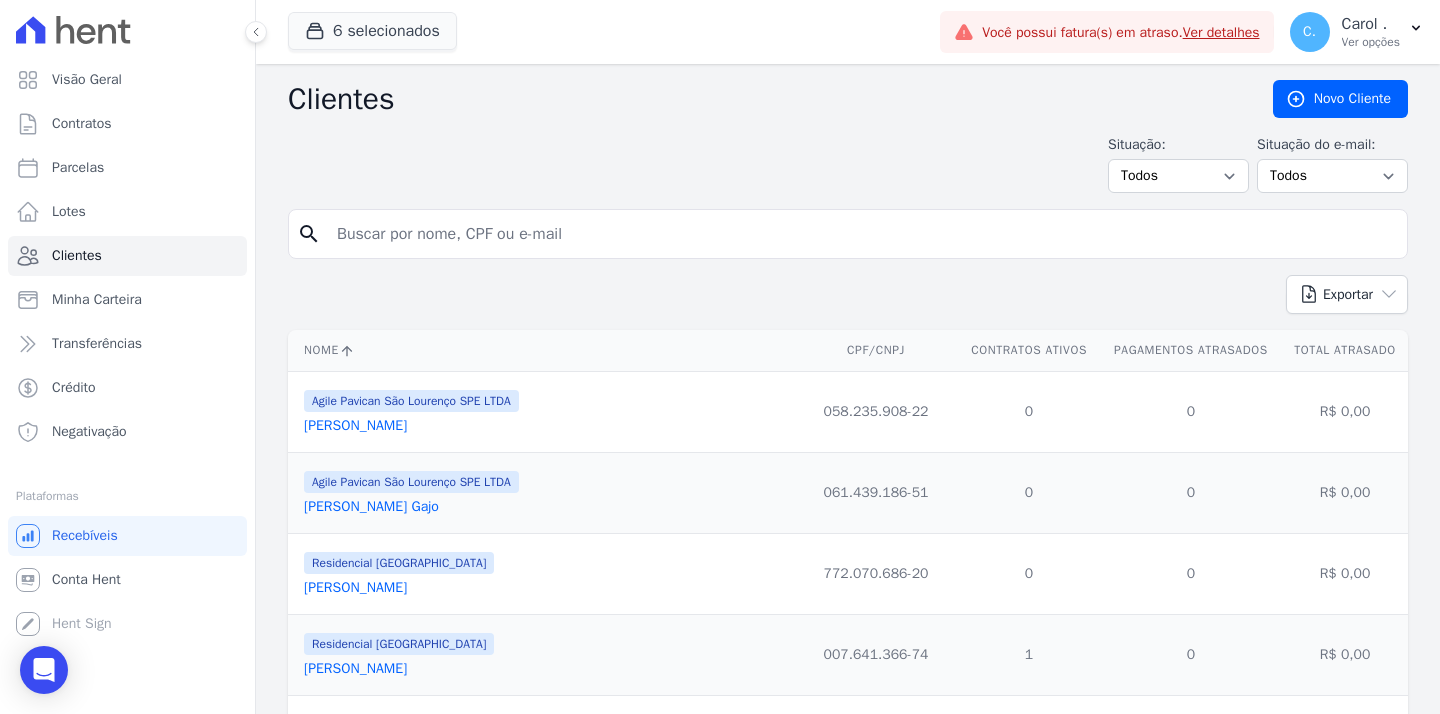 scroll, scrollTop: 0, scrollLeft: 0, axis: both 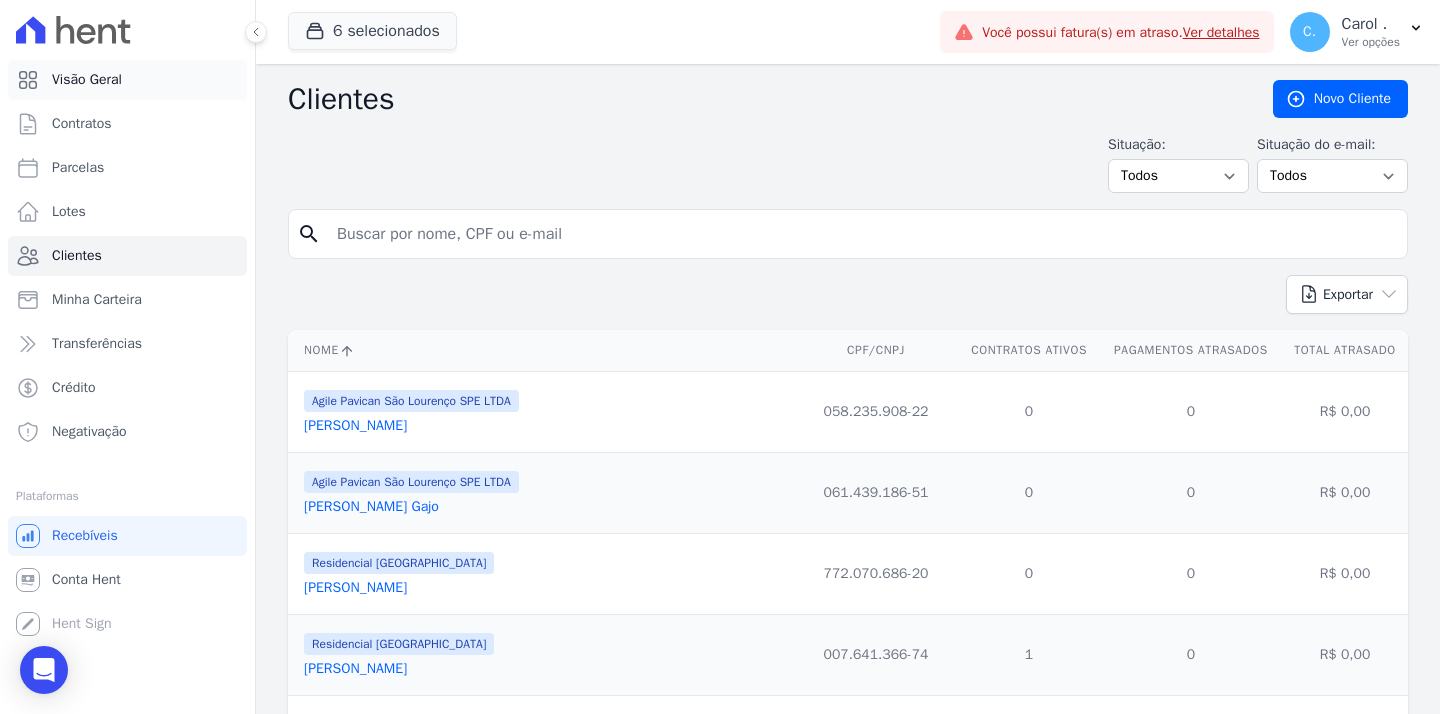click on "Visão Geral" at bounding box center (127, 80) 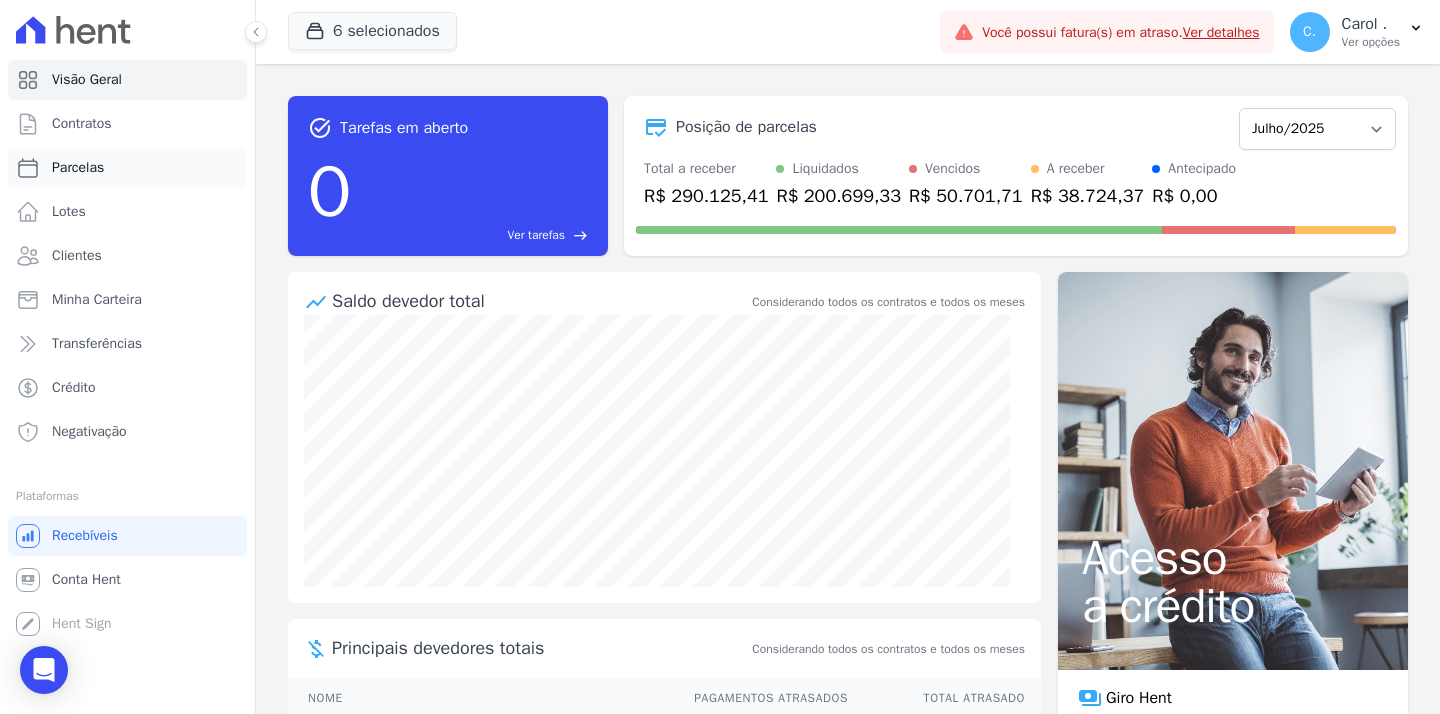 click on "Parcelas" at bounding box center (78, 168) 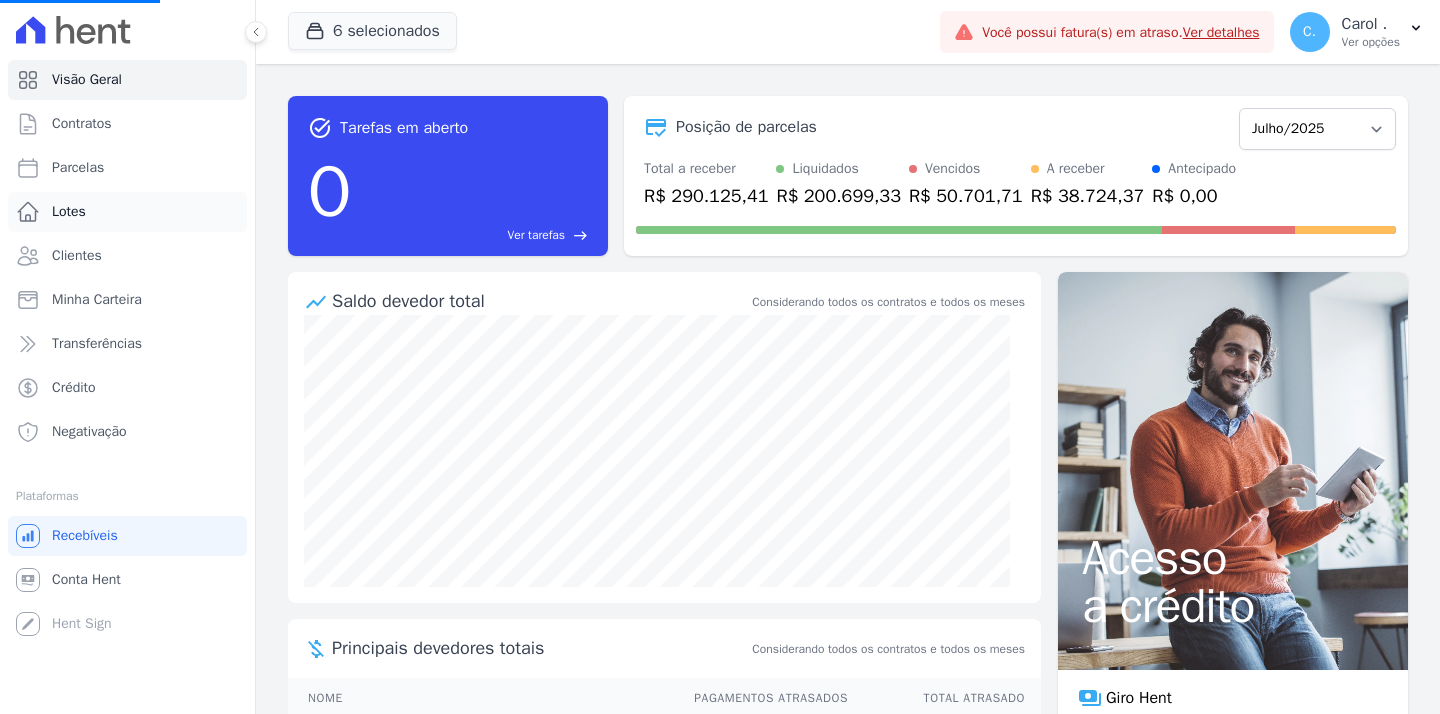 select 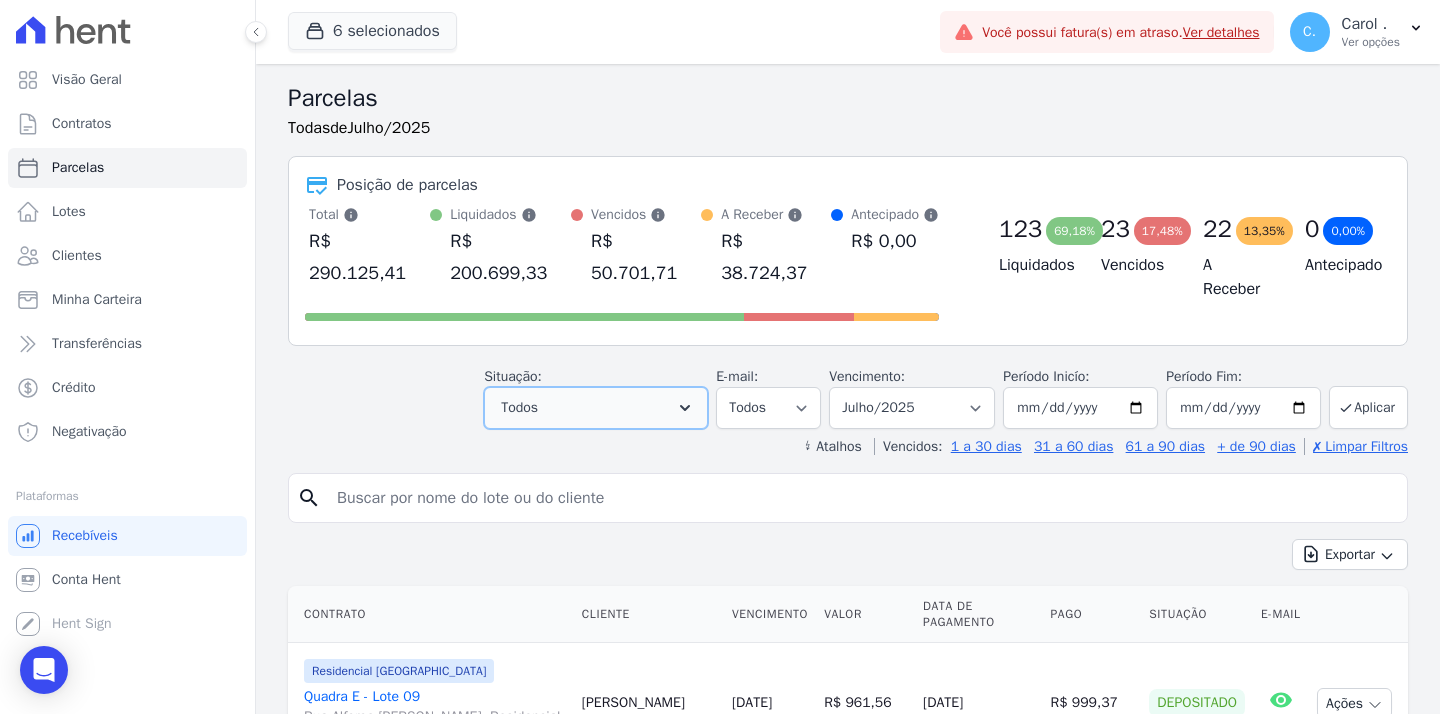 click 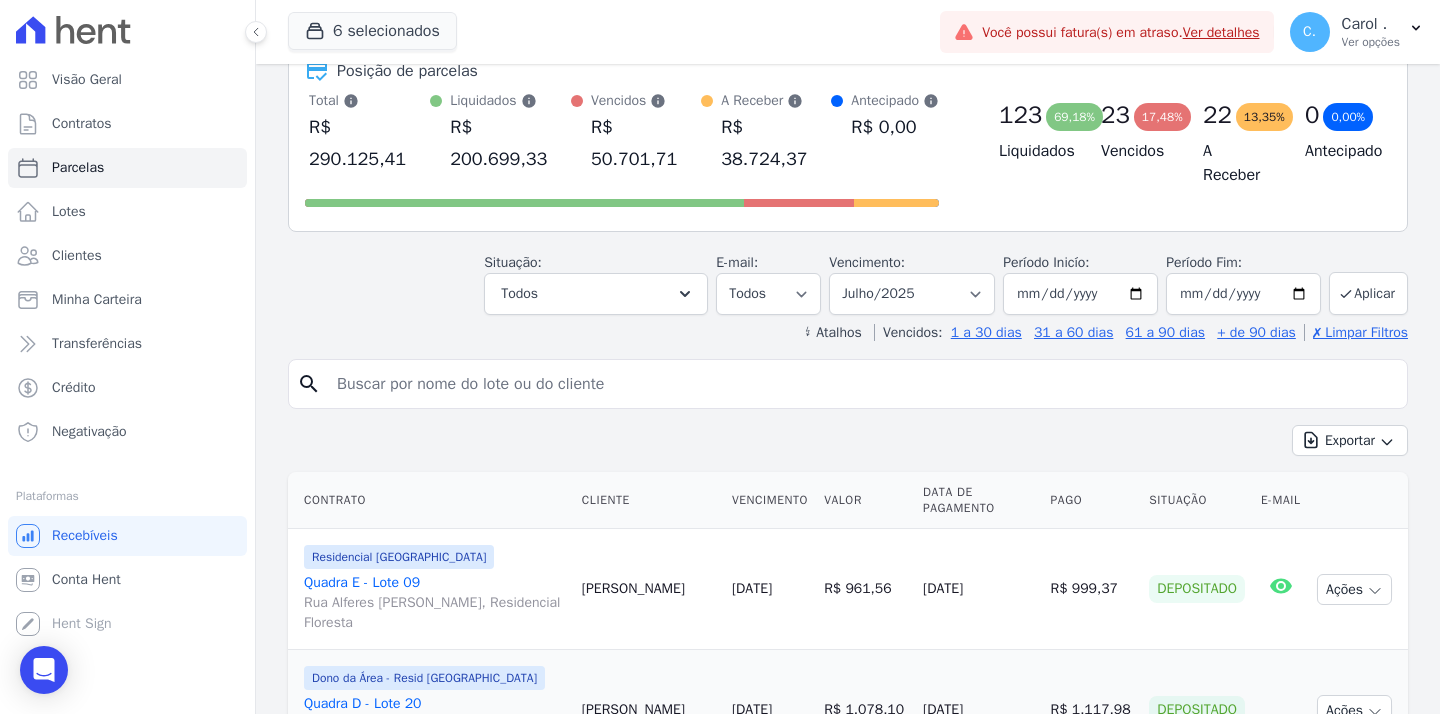 scroll, scrollTop: 104, scrollLeft: 0, axis: vertical 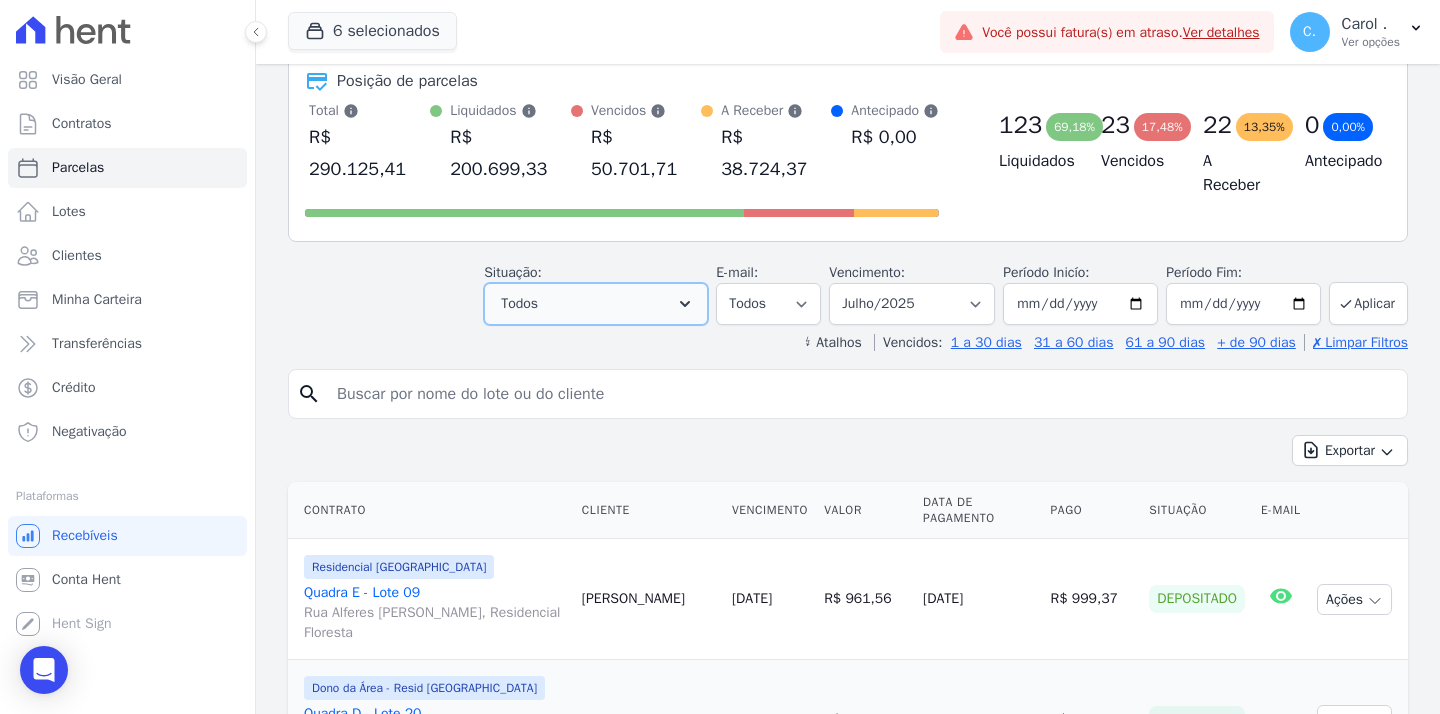 click on "Todos" at bounding box center (596, 304) 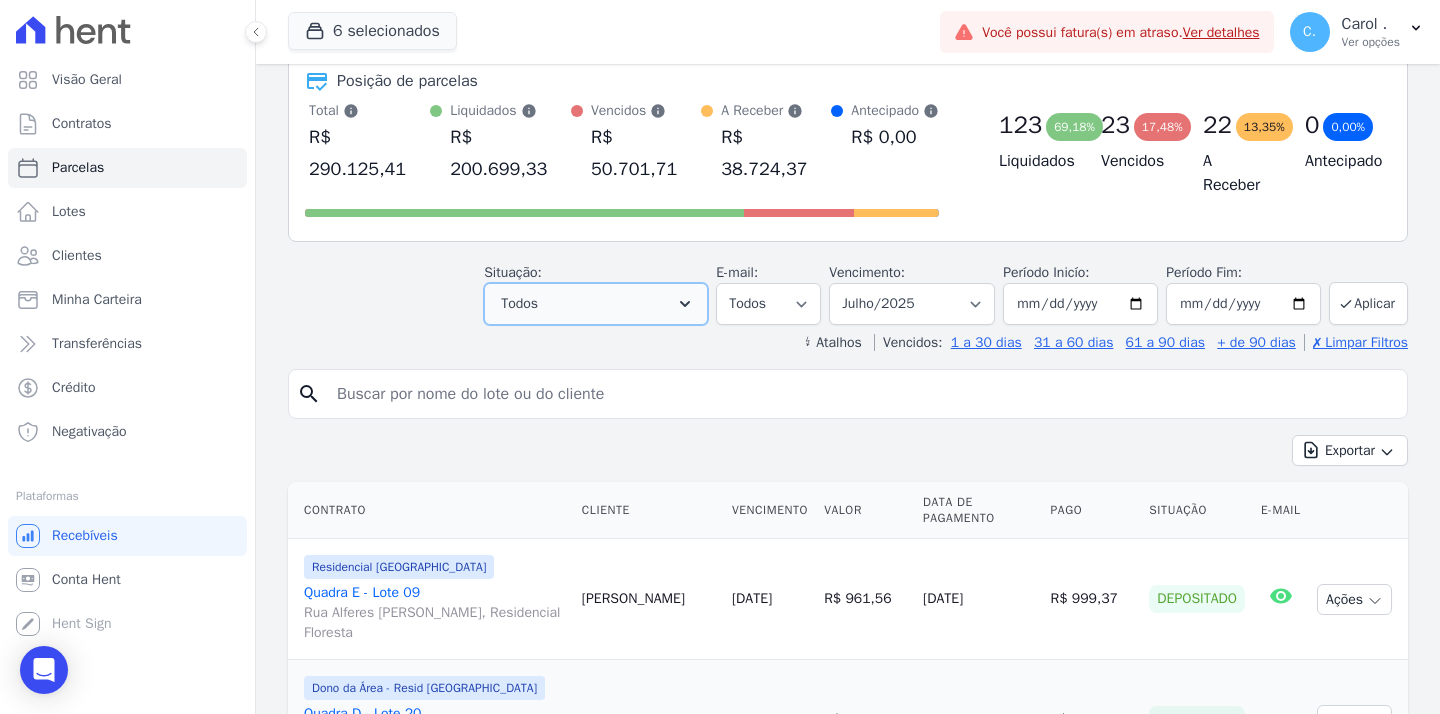 click 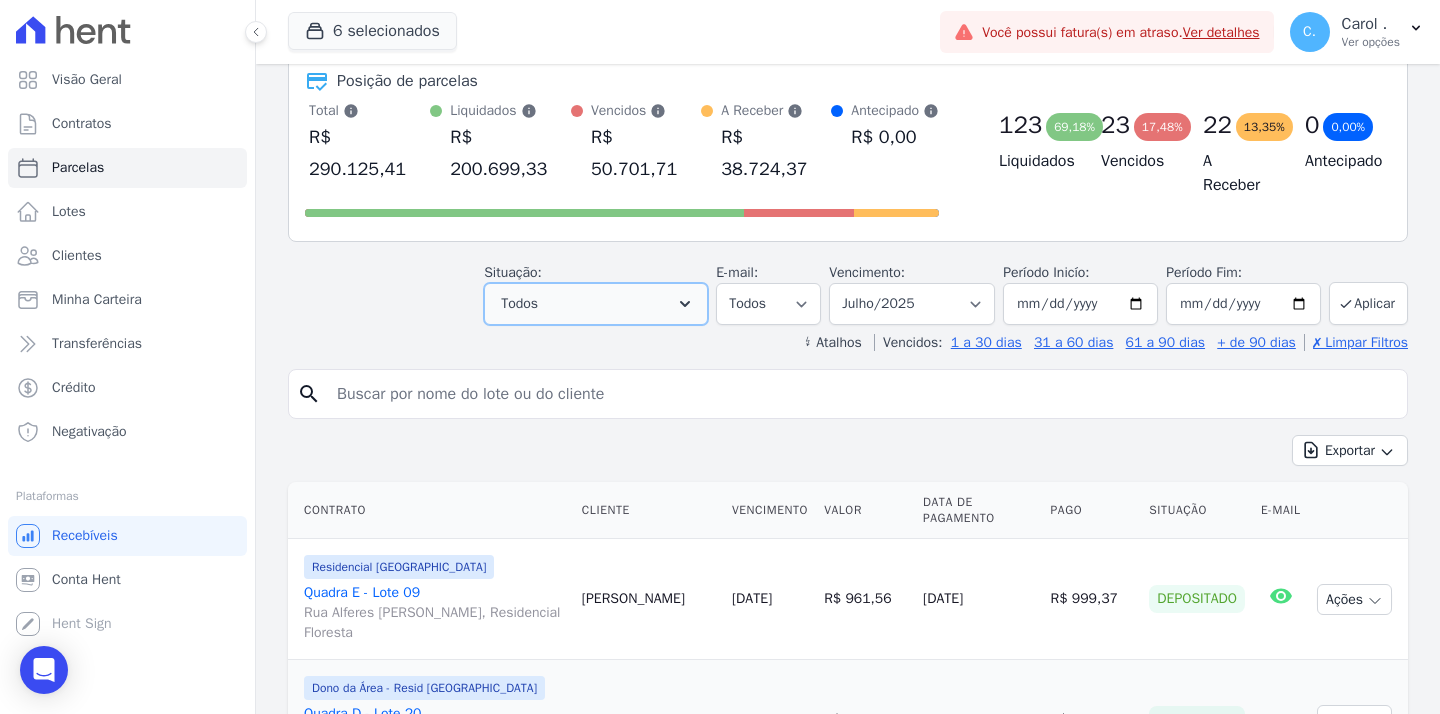 click 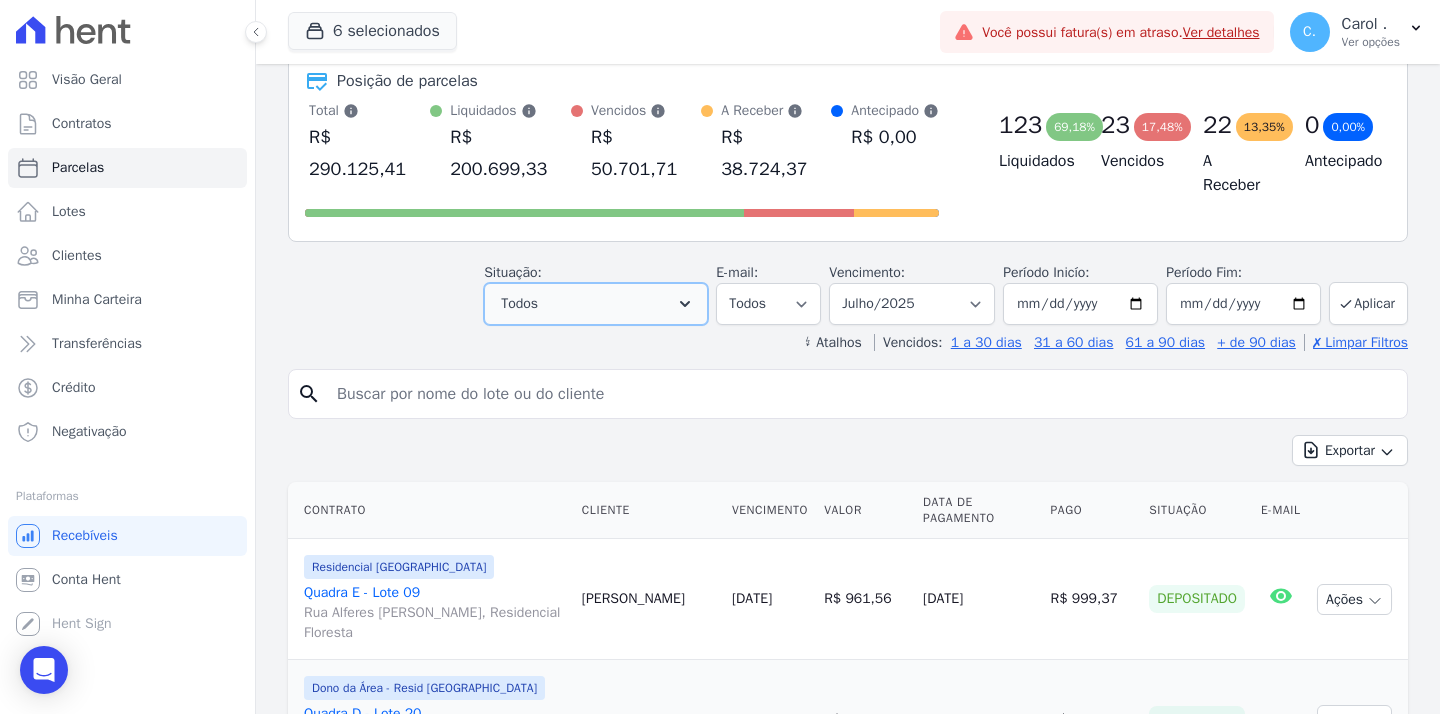 click 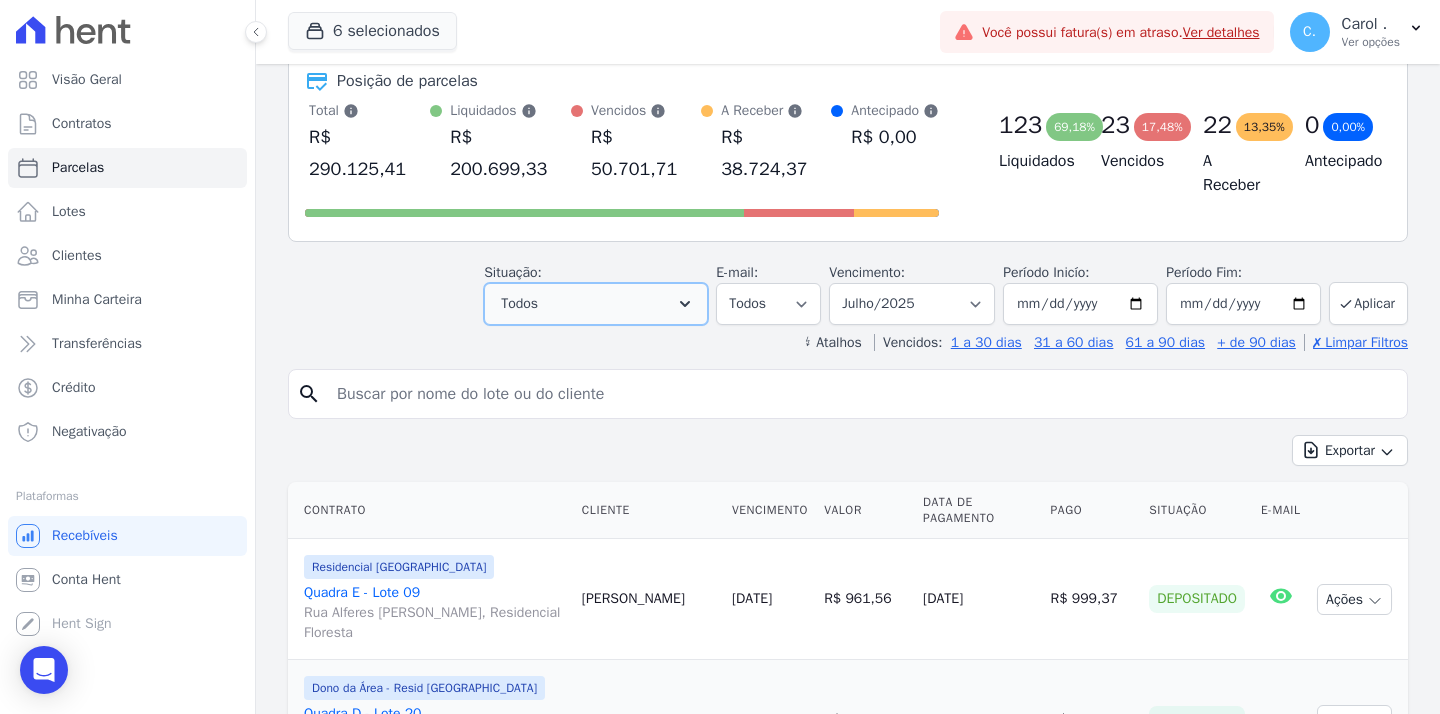 click on "Todos" at bounding box center (596, 304) 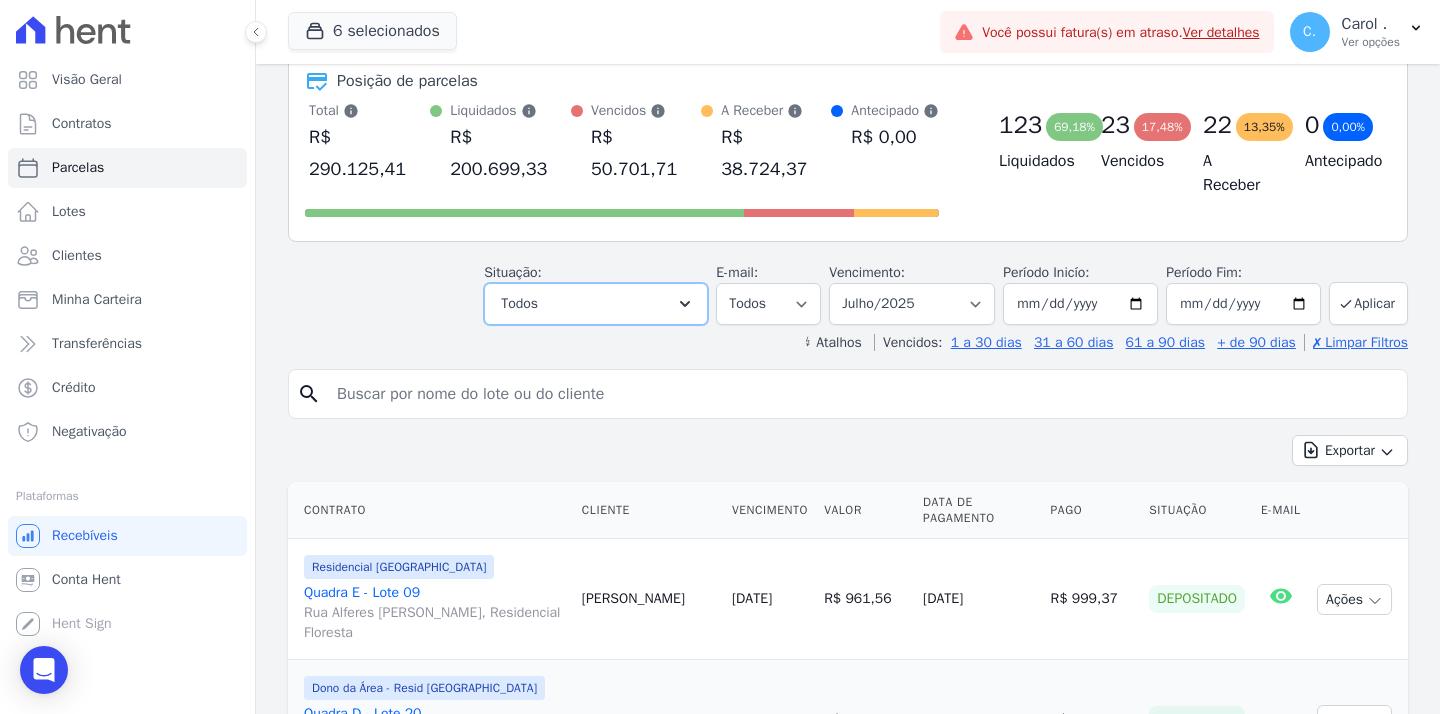 drag, startPoint x: 678, startPoint y: 308, endPoint x: 375, endPoint y: 159, distance: 337.65366 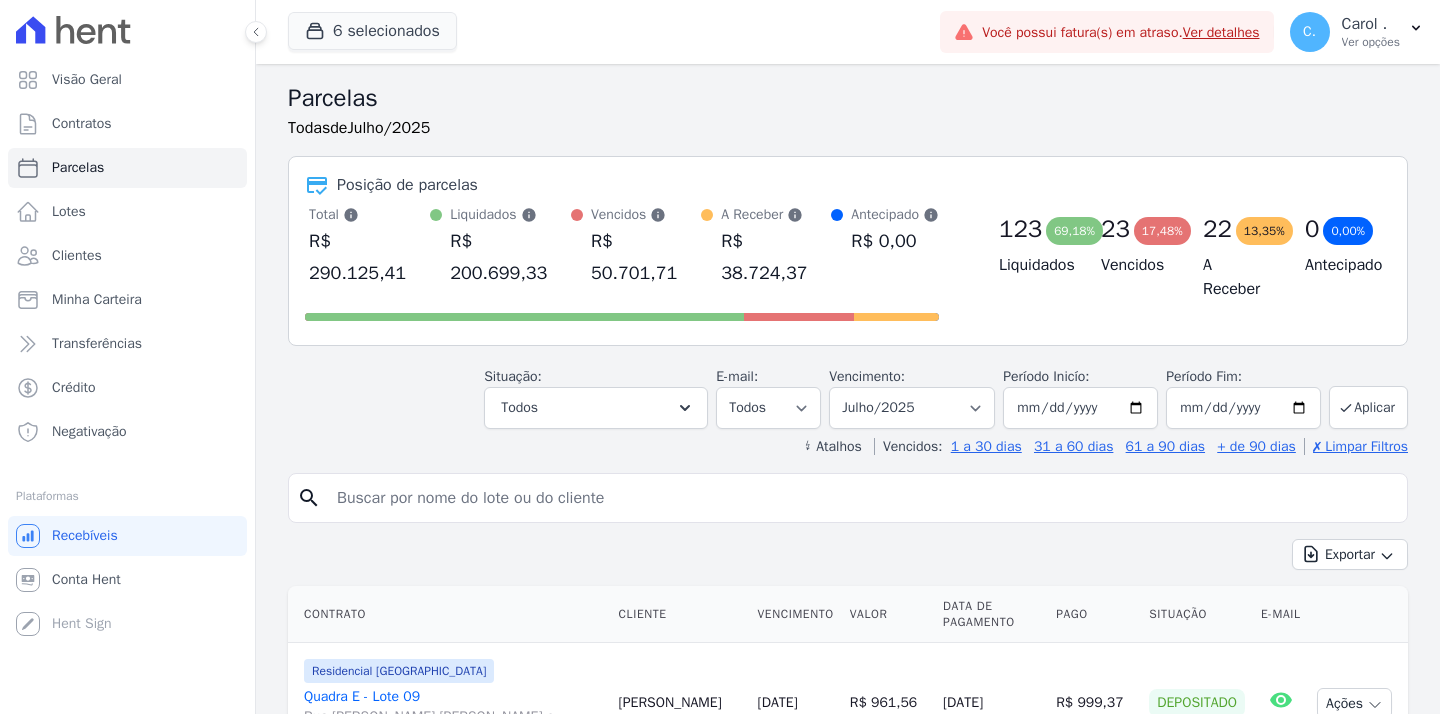 select 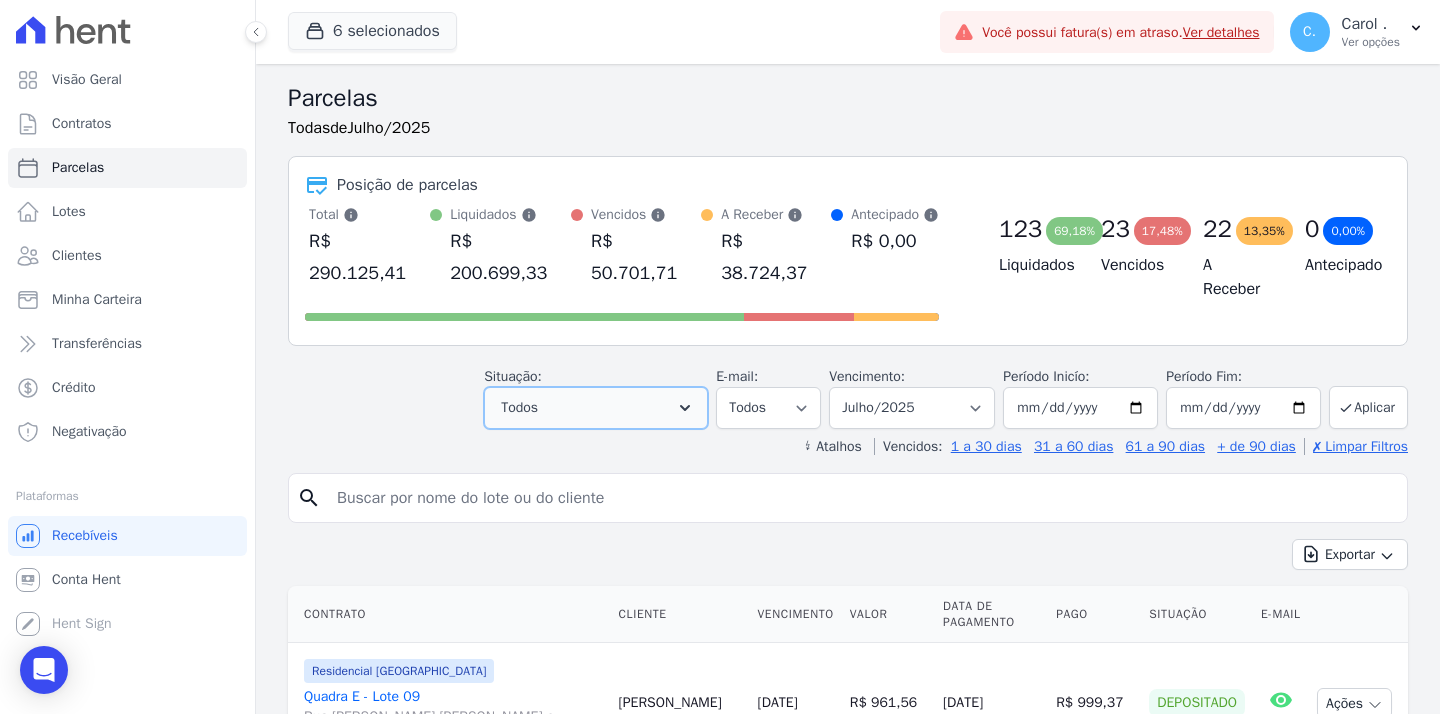 click 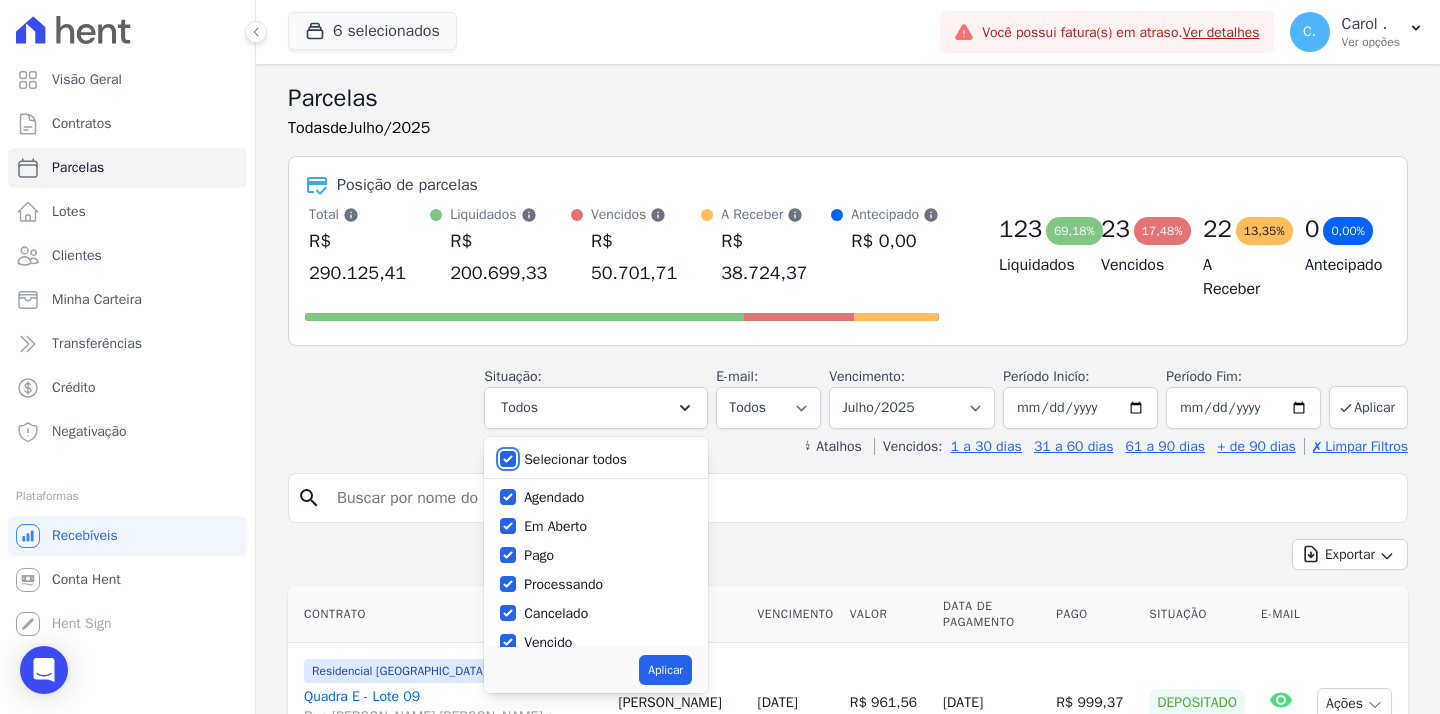 click on "Selecionar todos" at bounding box center [508, 459] 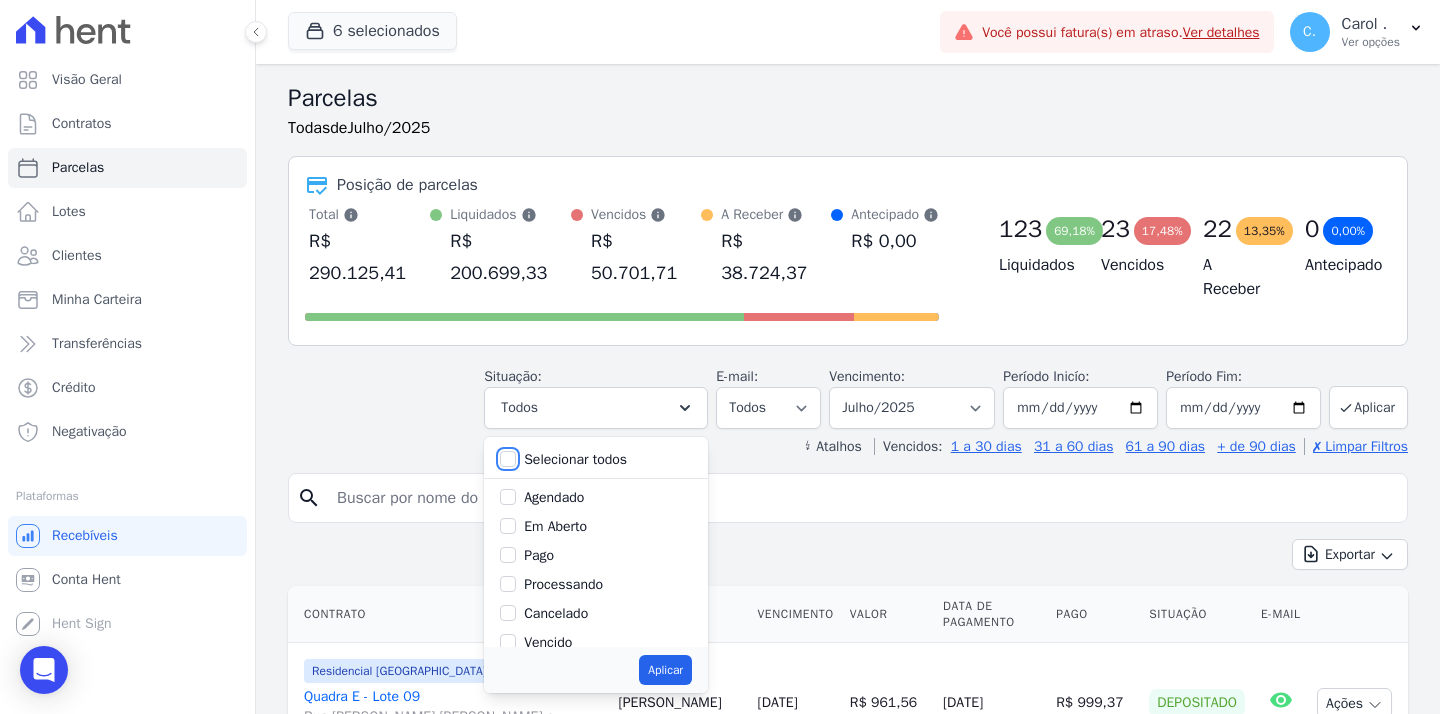 checkbox on "false" 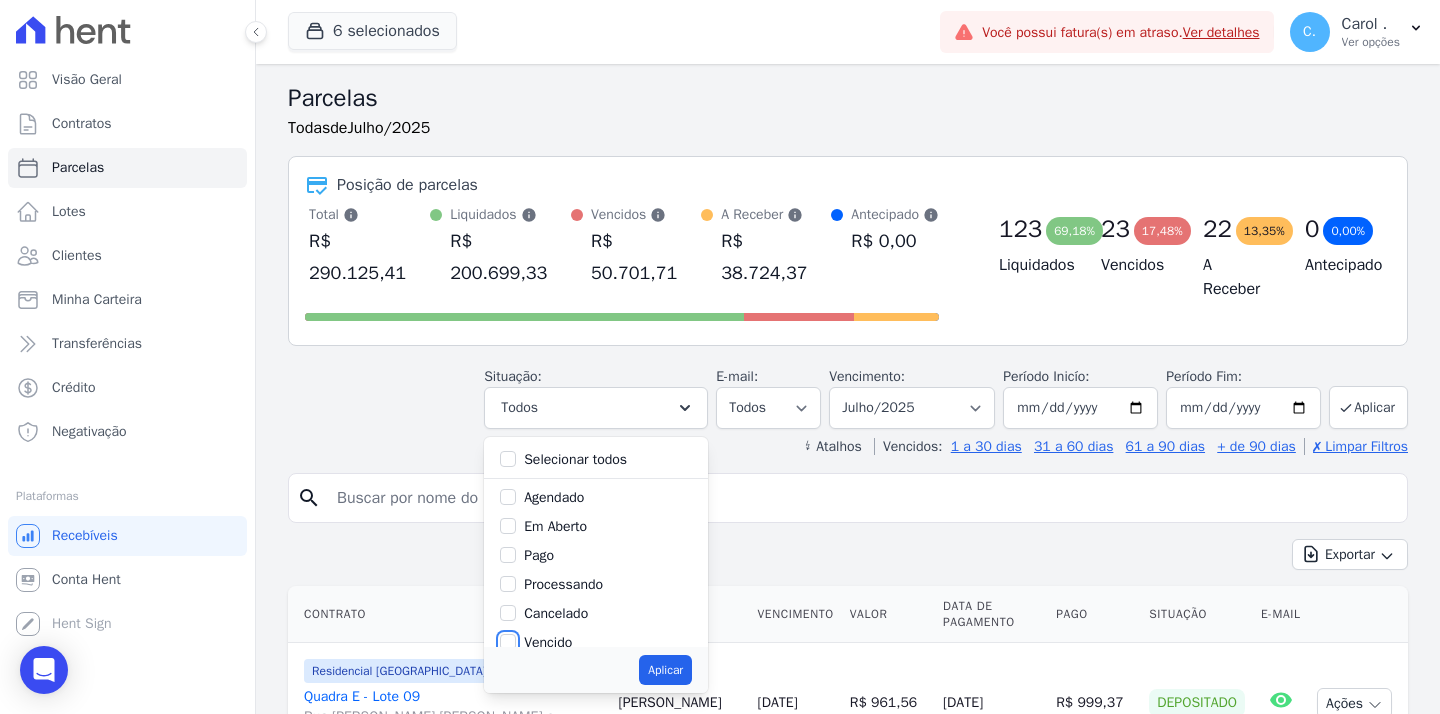 click on "Vencido" at bounding box center (508, 642) 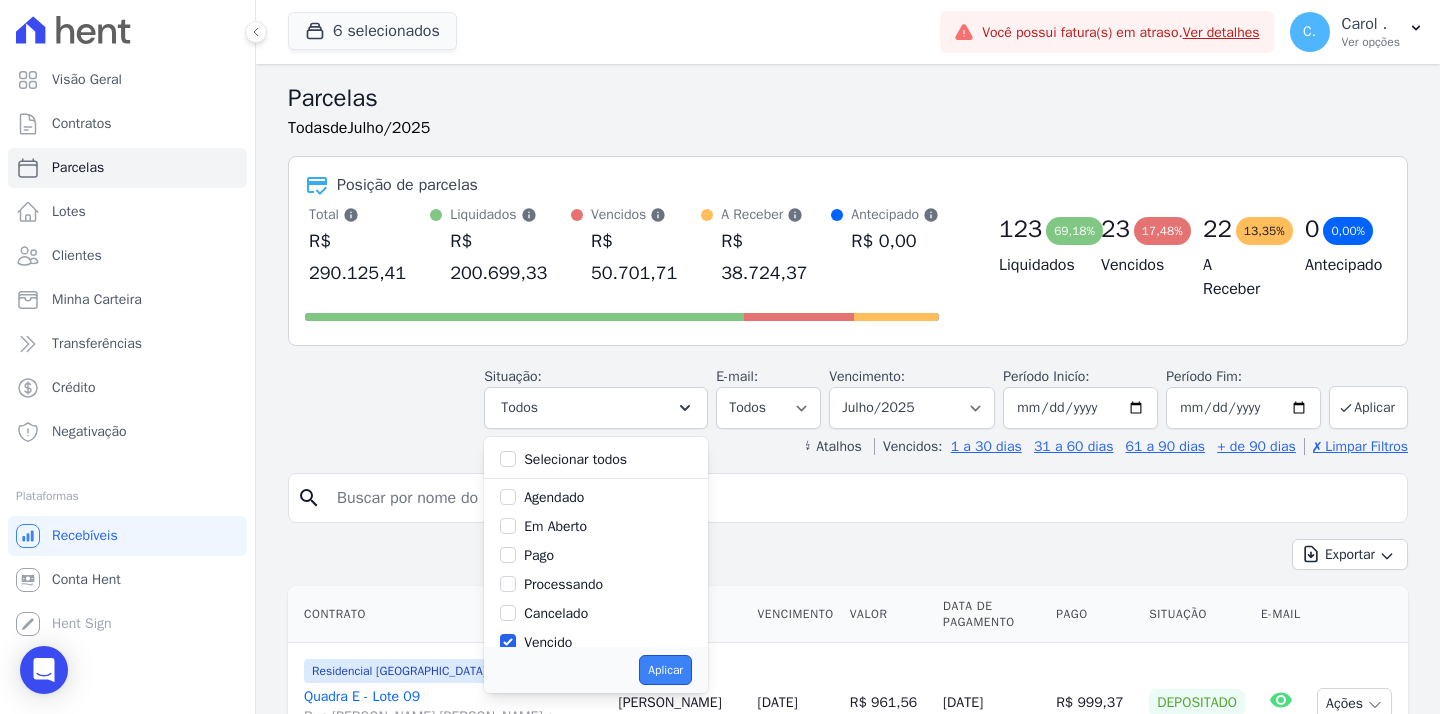 click on "Aplicar" at bounding box center (665, 670) 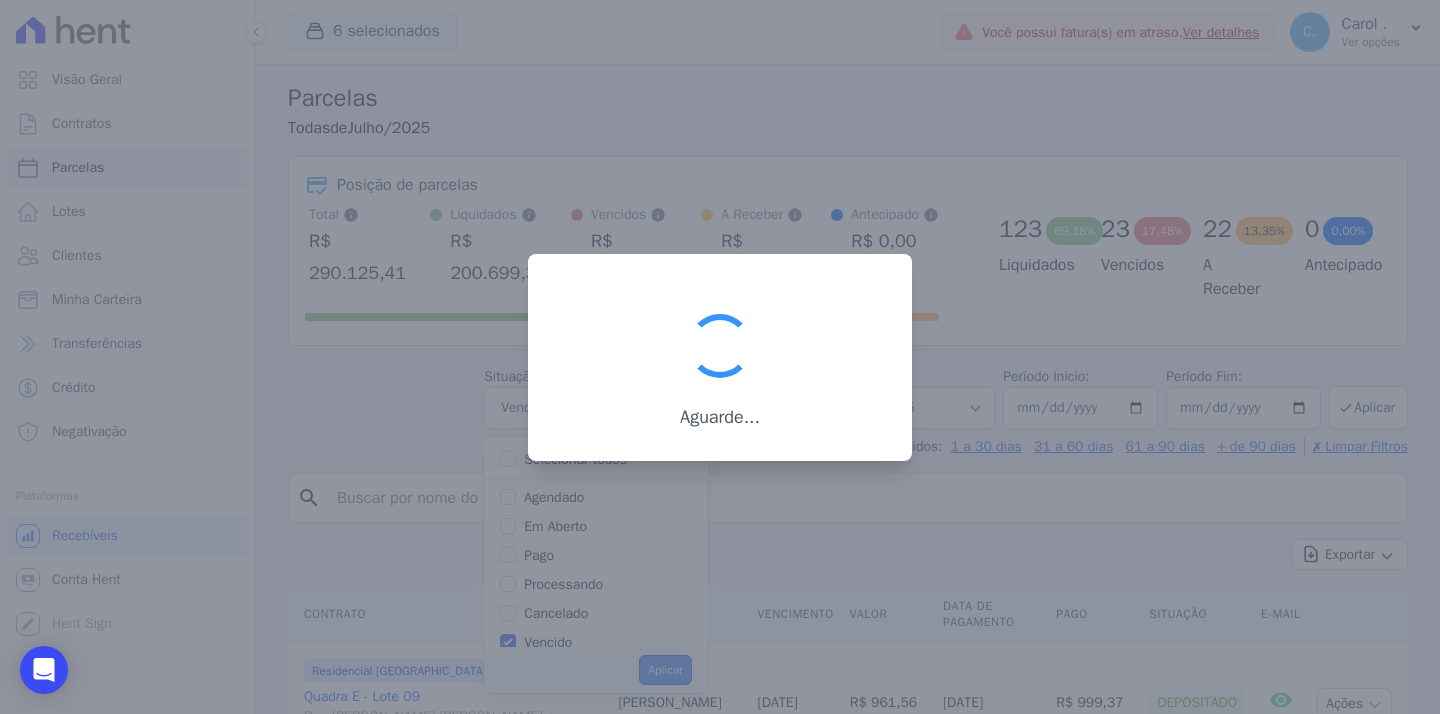 scroll, scrollTop: 30, scrollLeft: 0, axis: vertical 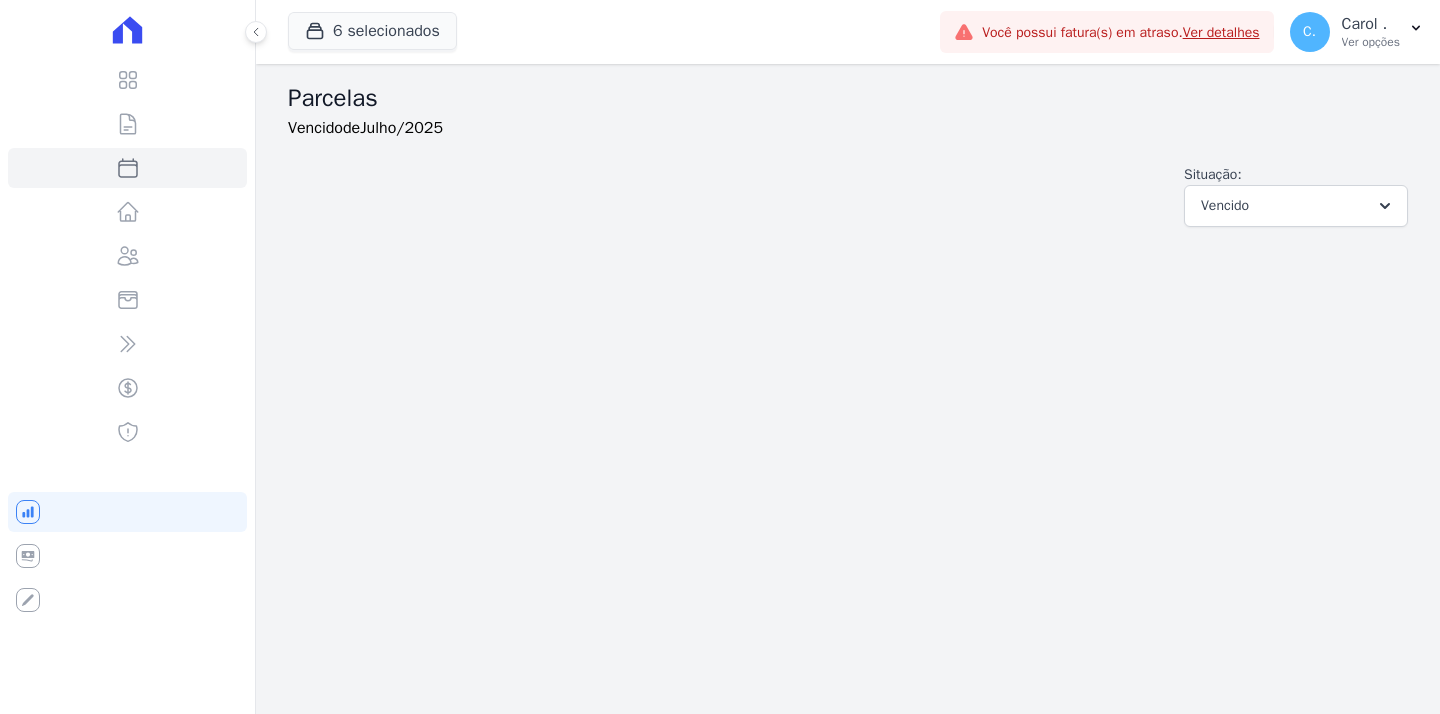 select 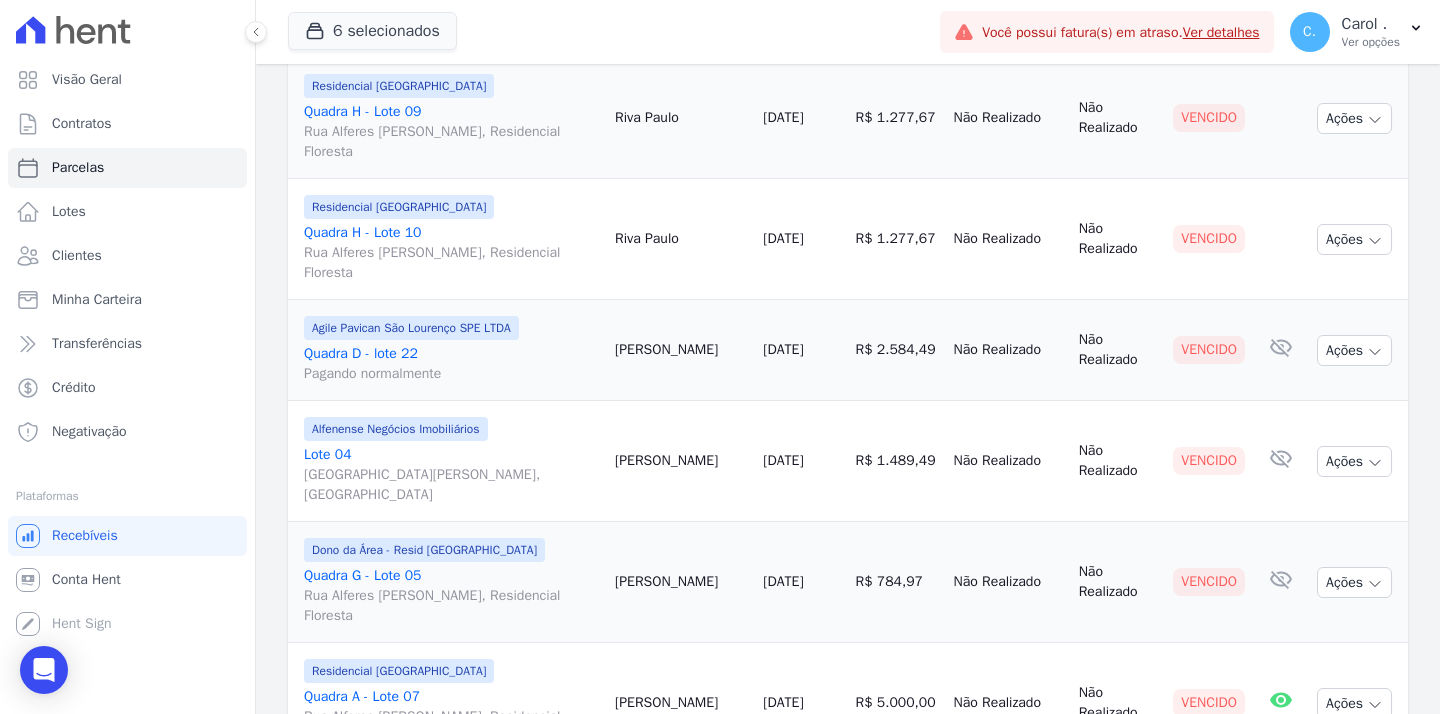 scroll, scrollTop: 2271, scrollLeft: 0, axis: vertical 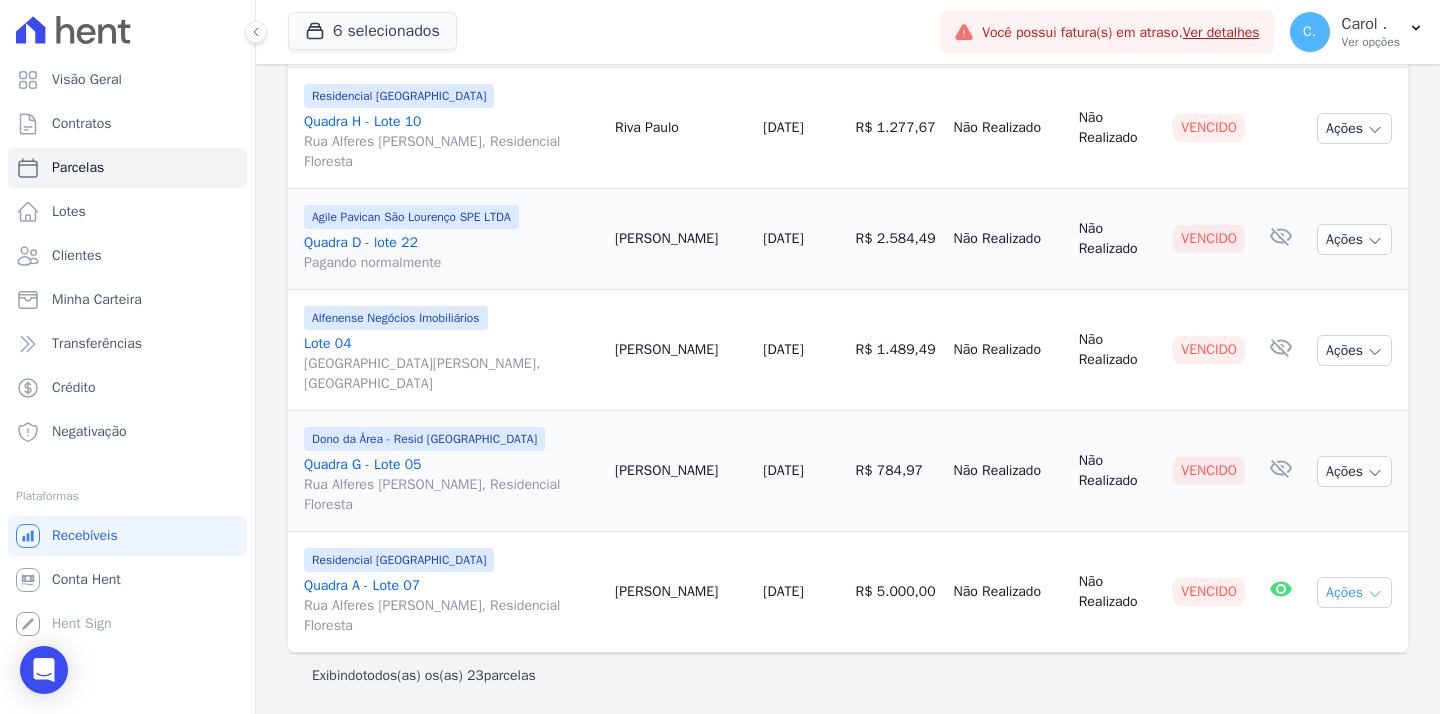 click 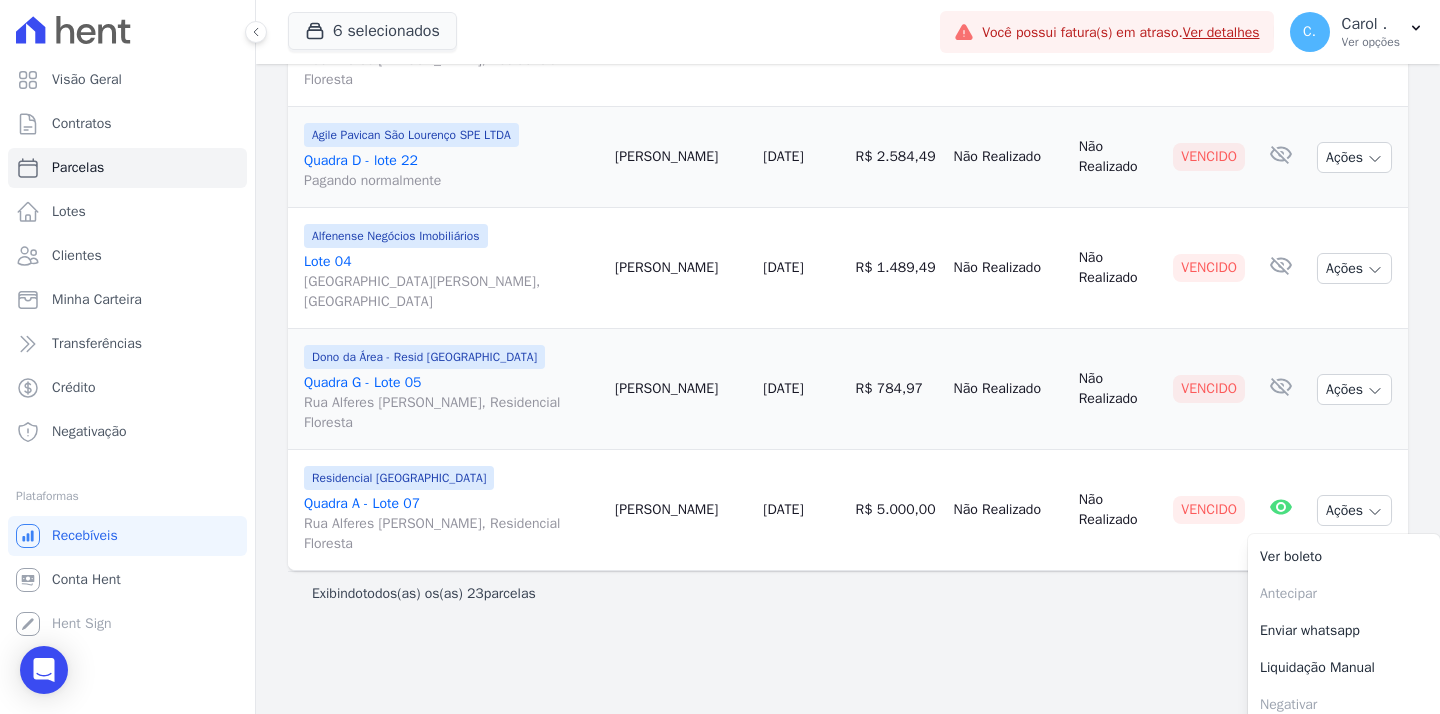 scroll, scrollTop: 2366, scrollLeft: 0, axis: vertical 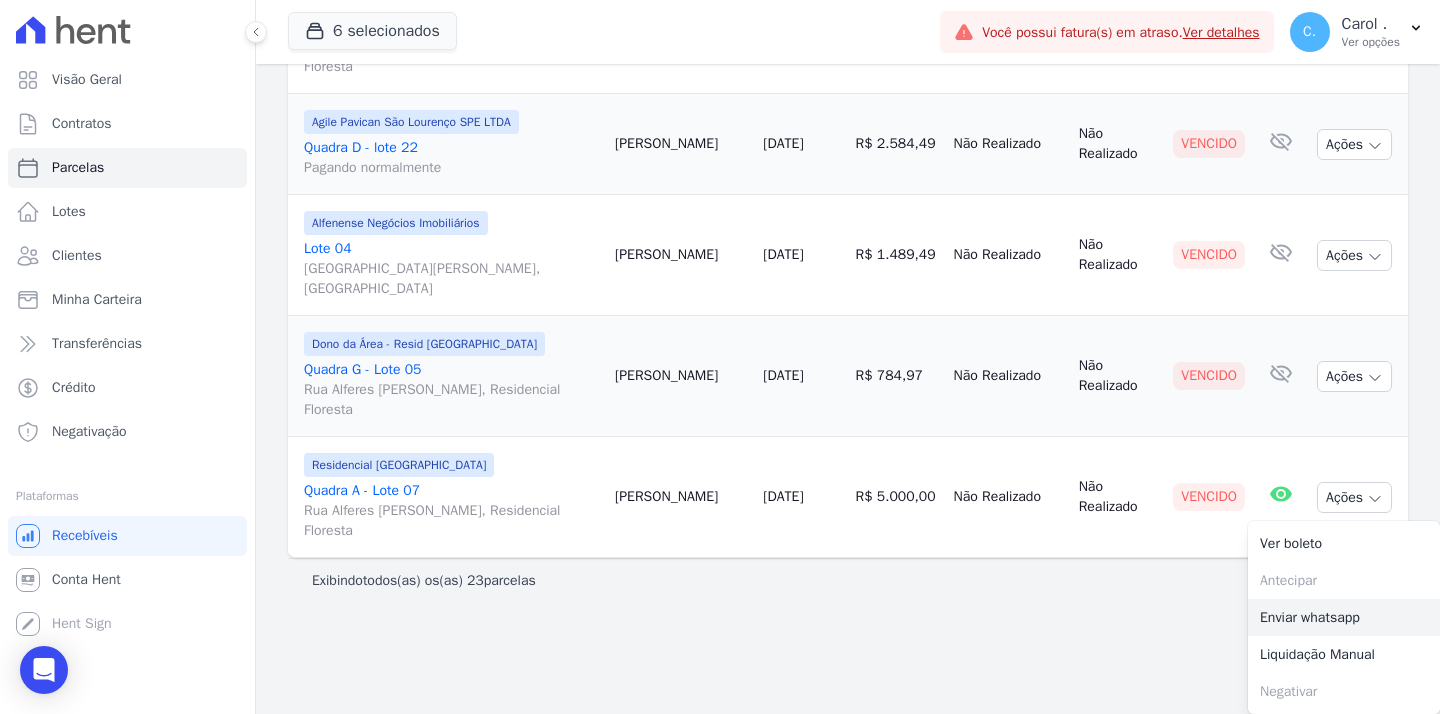 click on "Enviar whatsapp" at bounding box center (1344, 617) 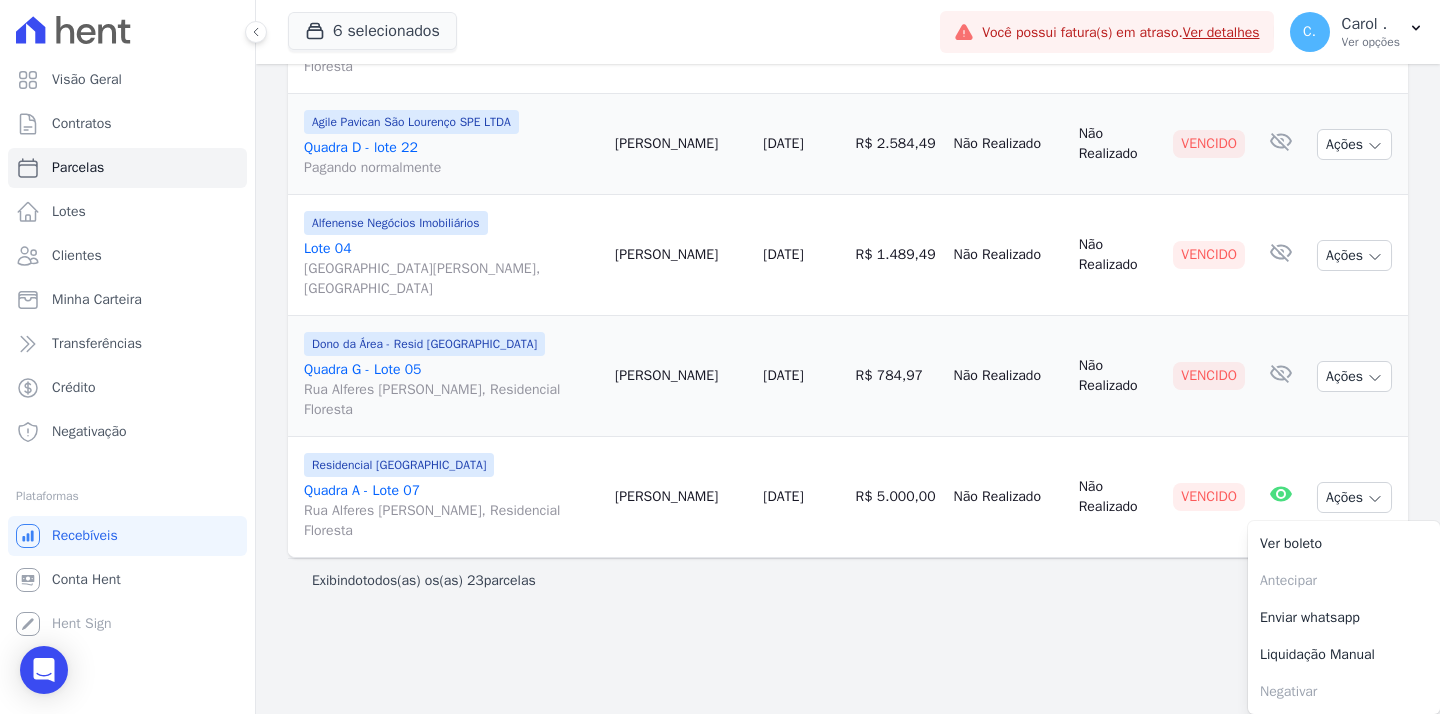 click on "Não Realizado" at bounding box center [1007, 376] 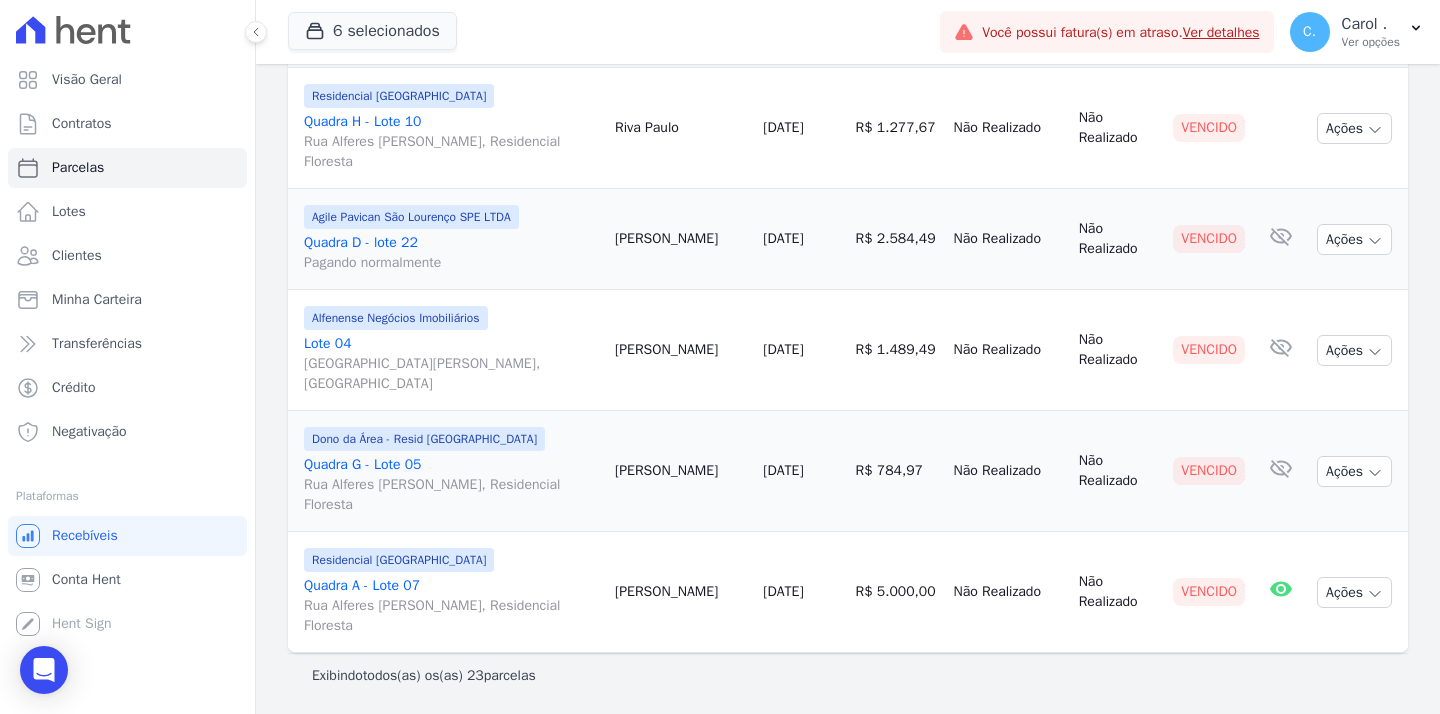 click on "Ações
Ver boleto
[GEOGRAPHIC_DATA]
Antecipação não disponível
Enviar whatsapp
Registrar envio de WhatsApp
Caso o envio da mensagem via WhatsApp tenha sido bem-sucedido, registre esta atividade.
Escreva uma nota
Enviado lembrete de vencimento com código de barras para pagamento.
Cancelar
Registrar Envio" at bounding box center (1358, 471) 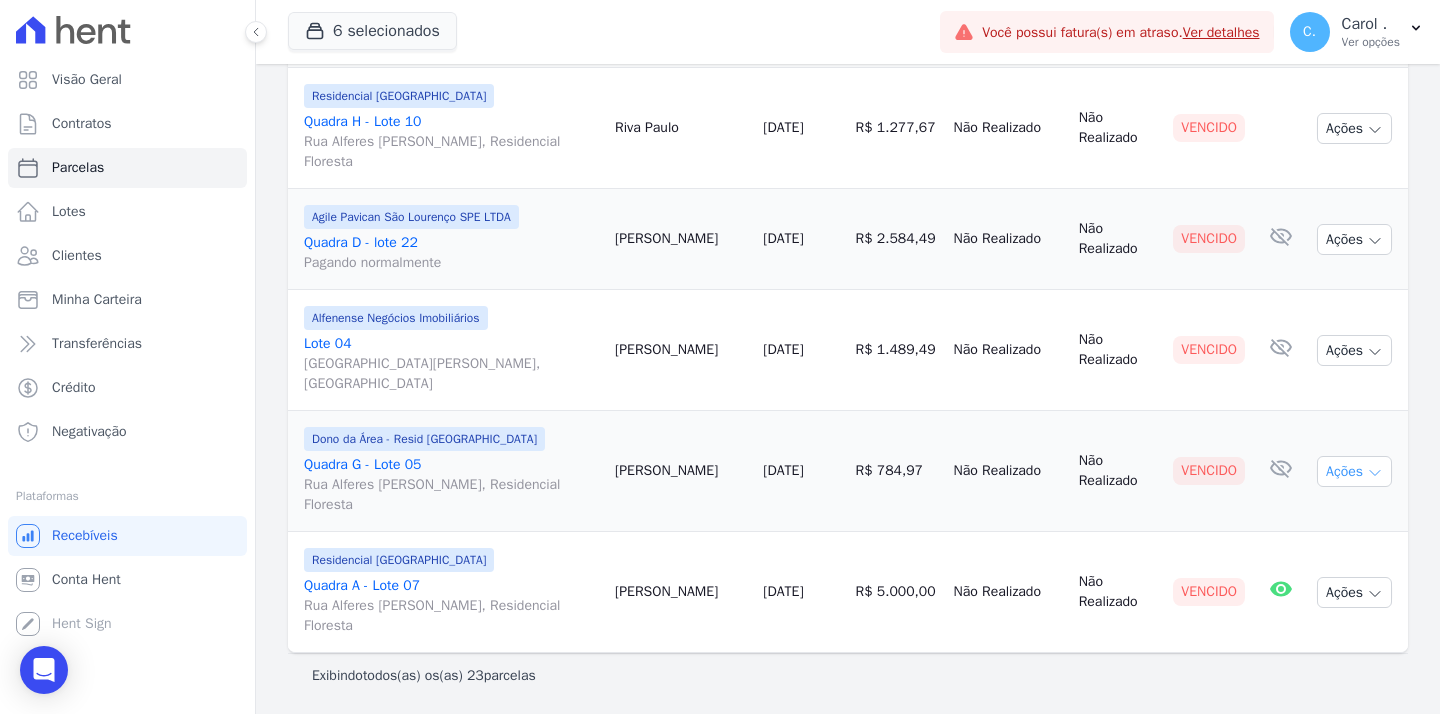 click 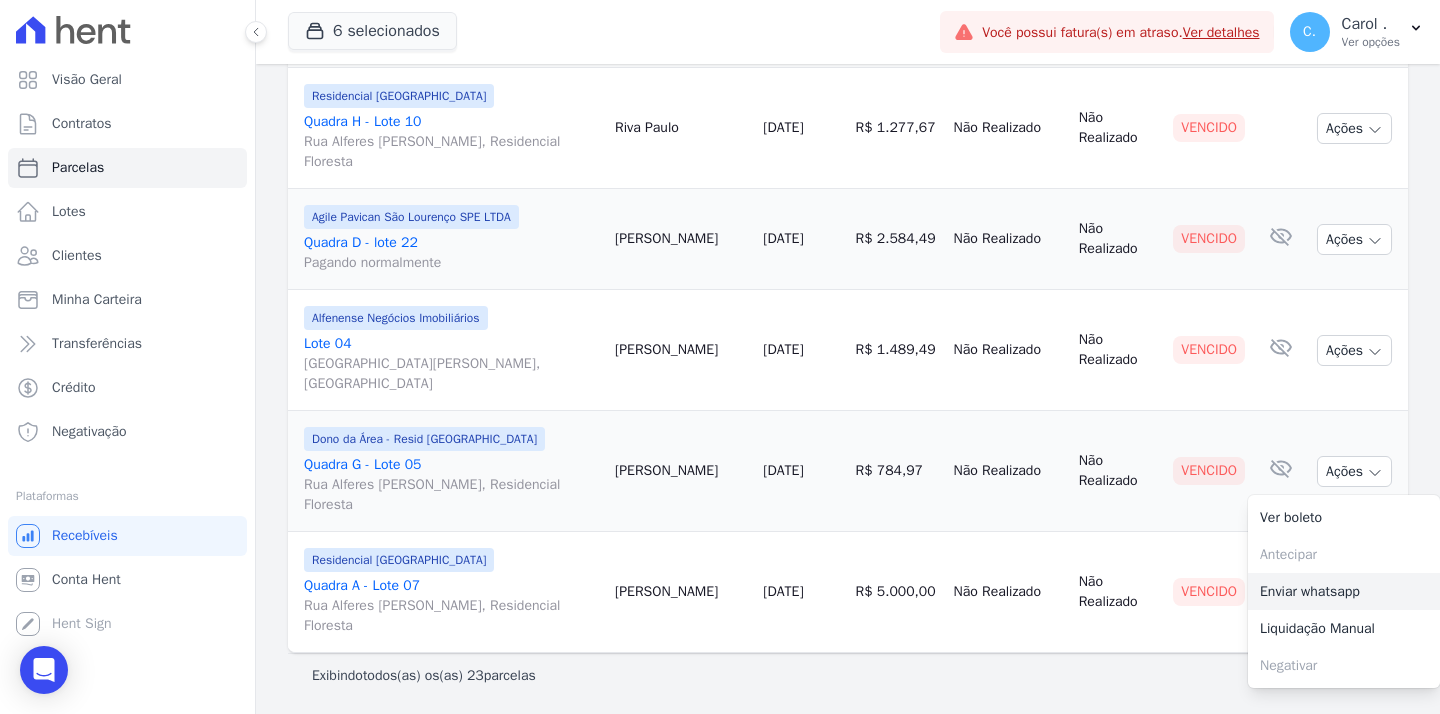 click on "Enviar whatsapp" at bounding box center (1344, 591) 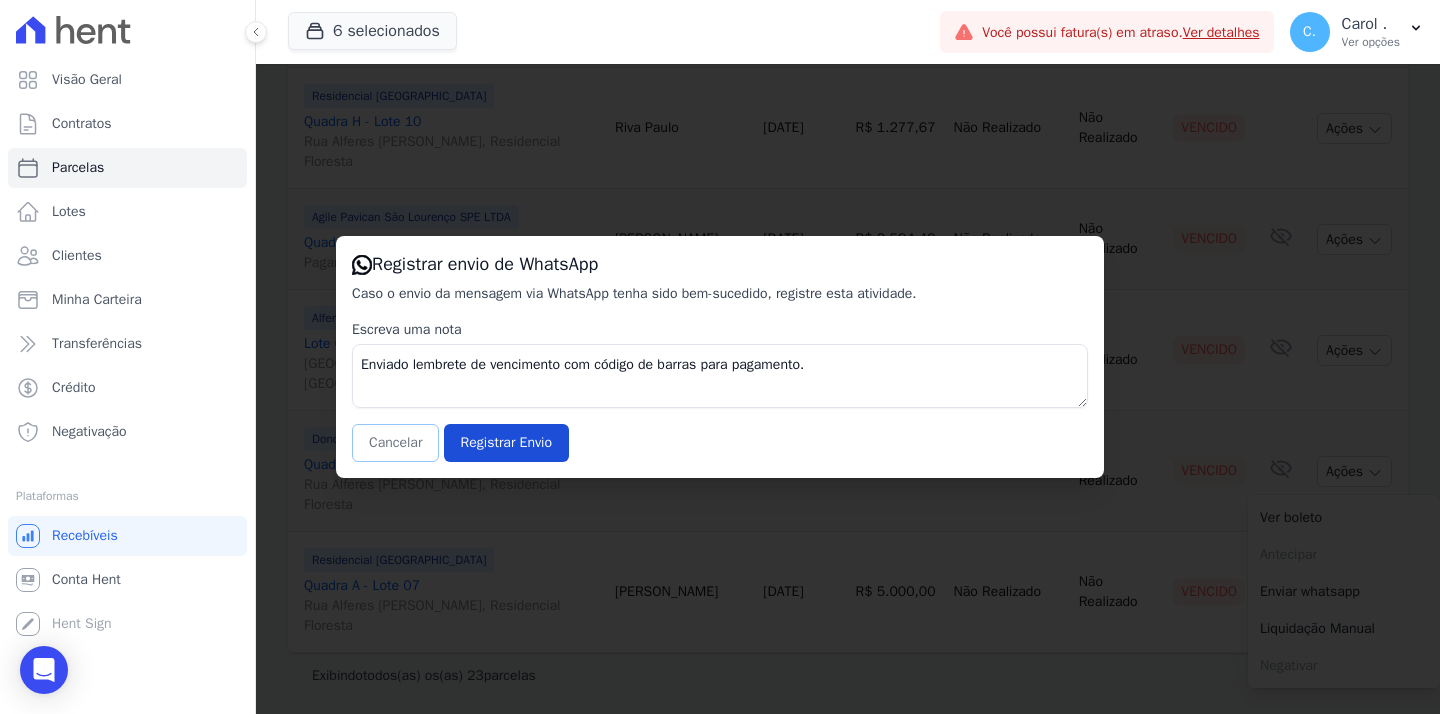 click on "Cancelar" at bounding box center (395, 443) 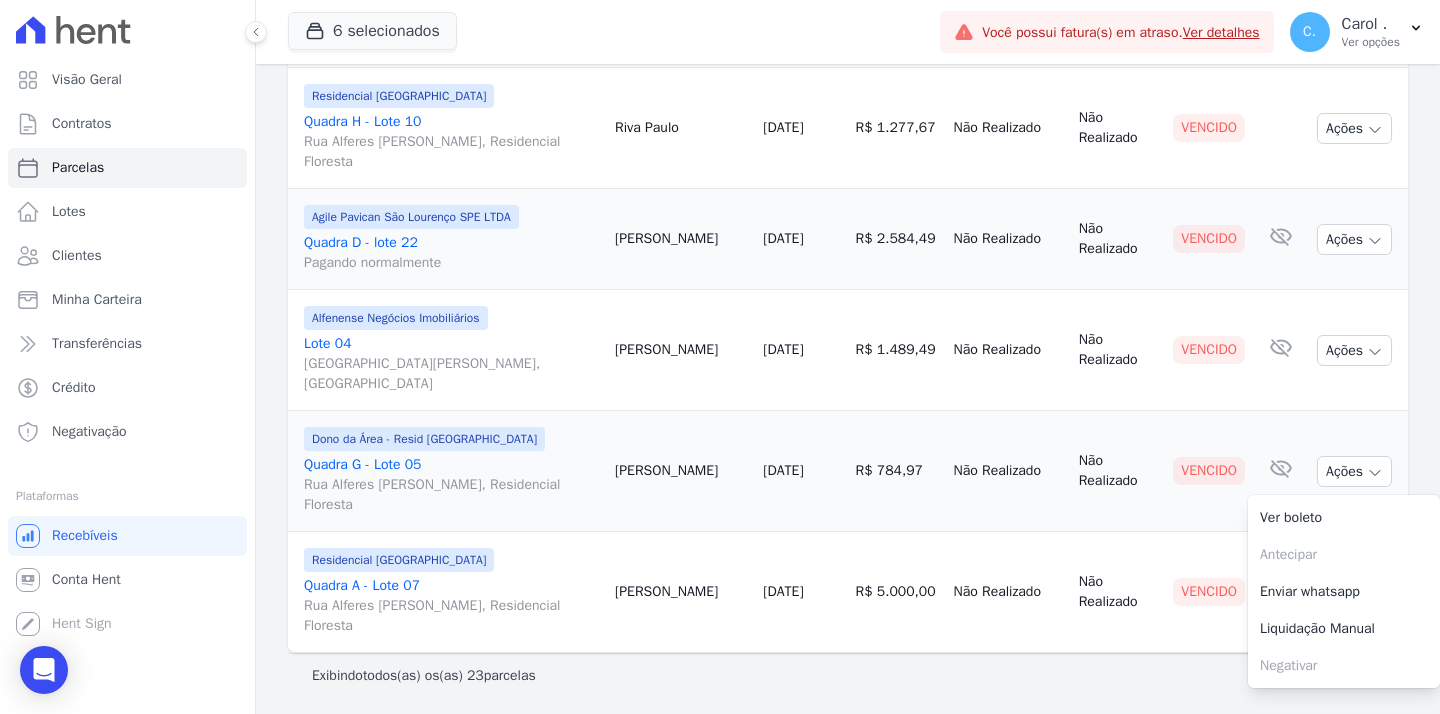 click on "[PERSON_NAME]" at bounding box center [681, 350] 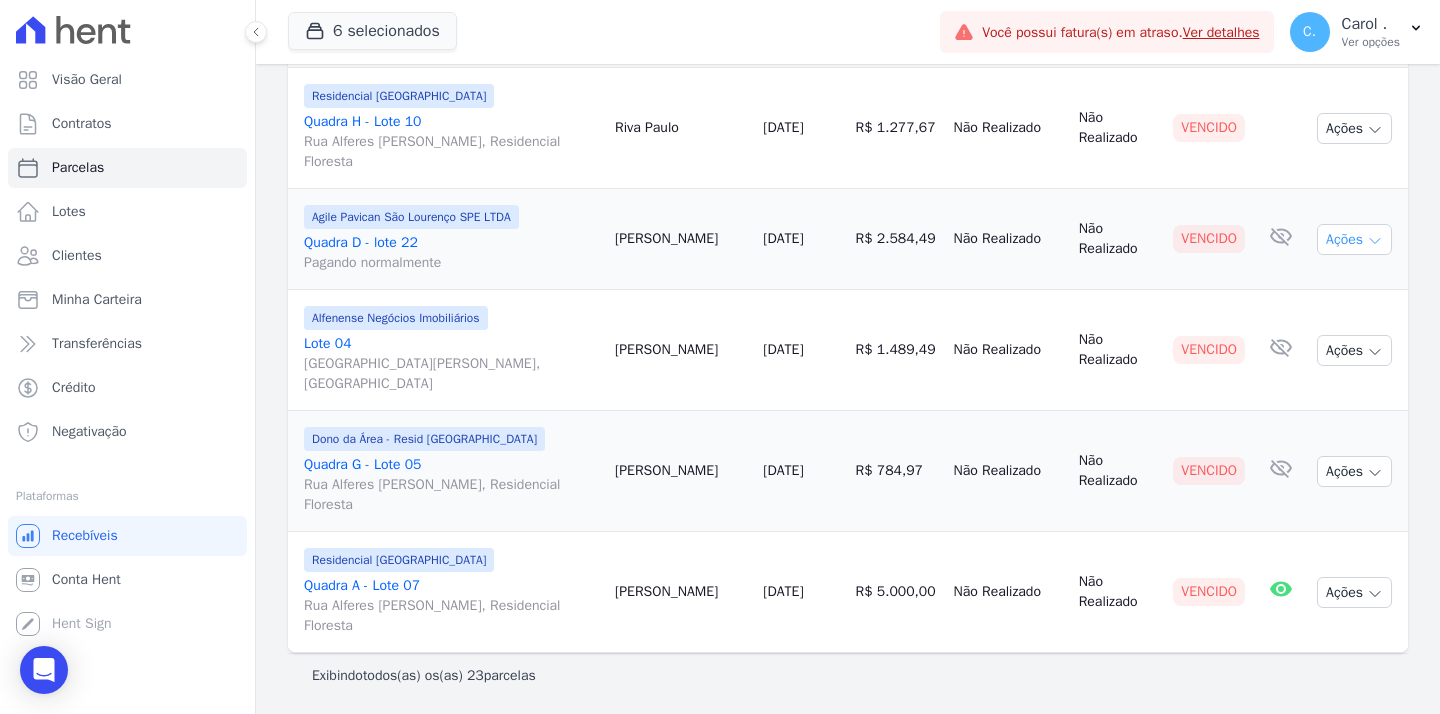 click on "Ações" at bounding box center [1354, 239] 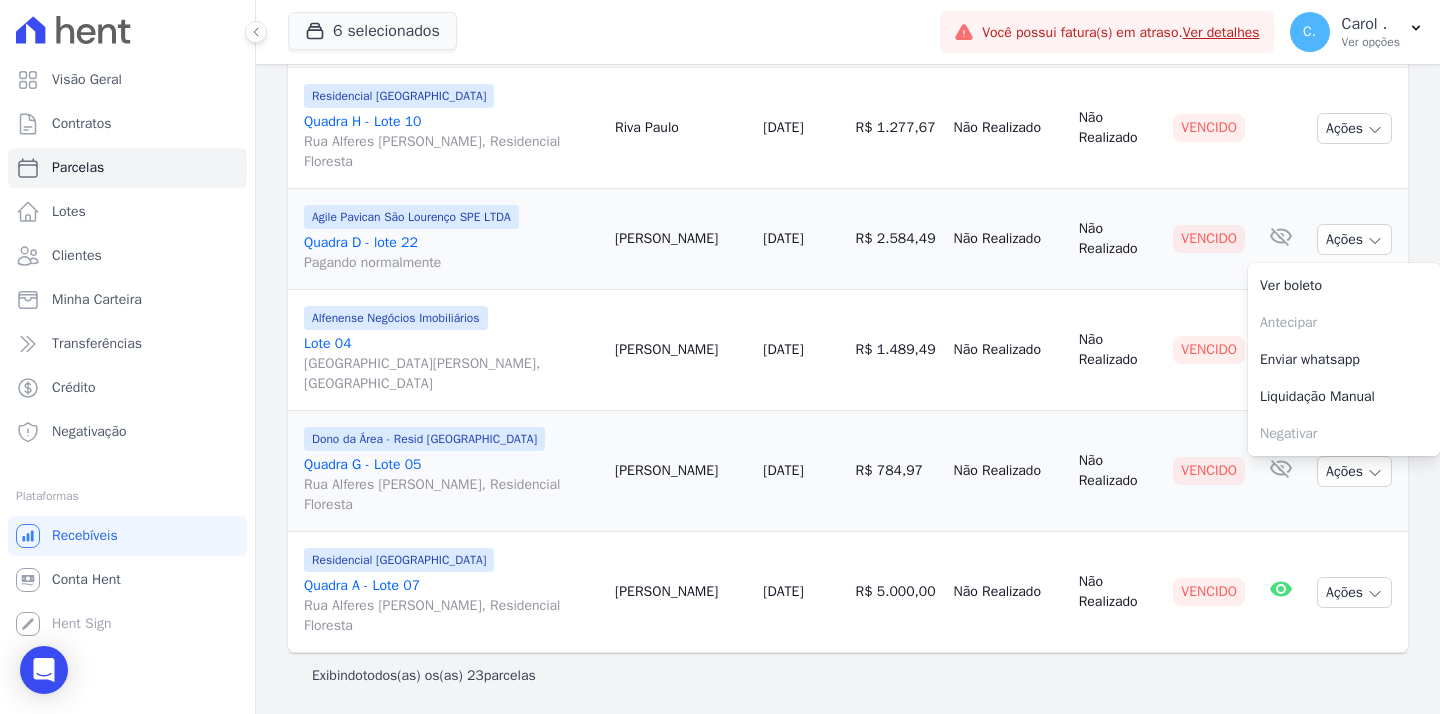 click on "Cliente sem endereço de e-mail" at bounding box center [1281, 128] 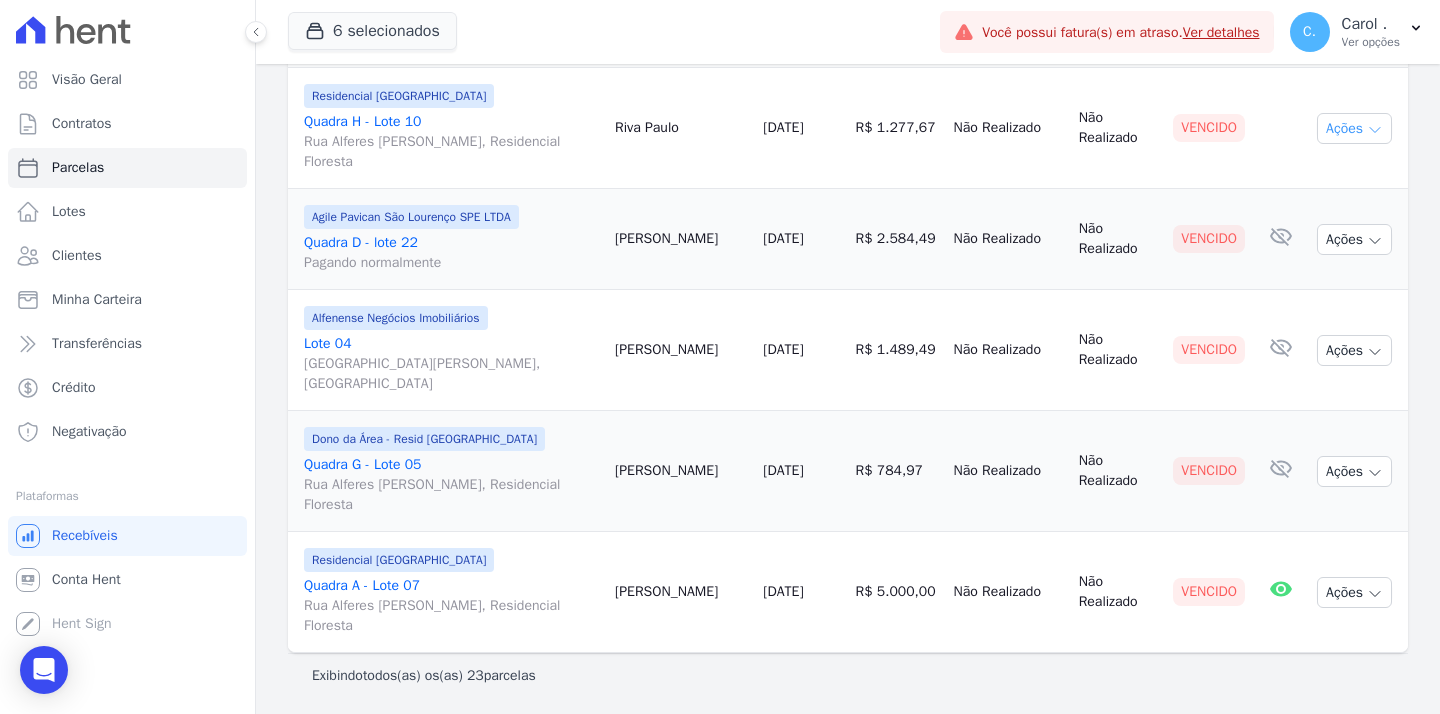 click on "Ações" at bounding box center [1354, 128] 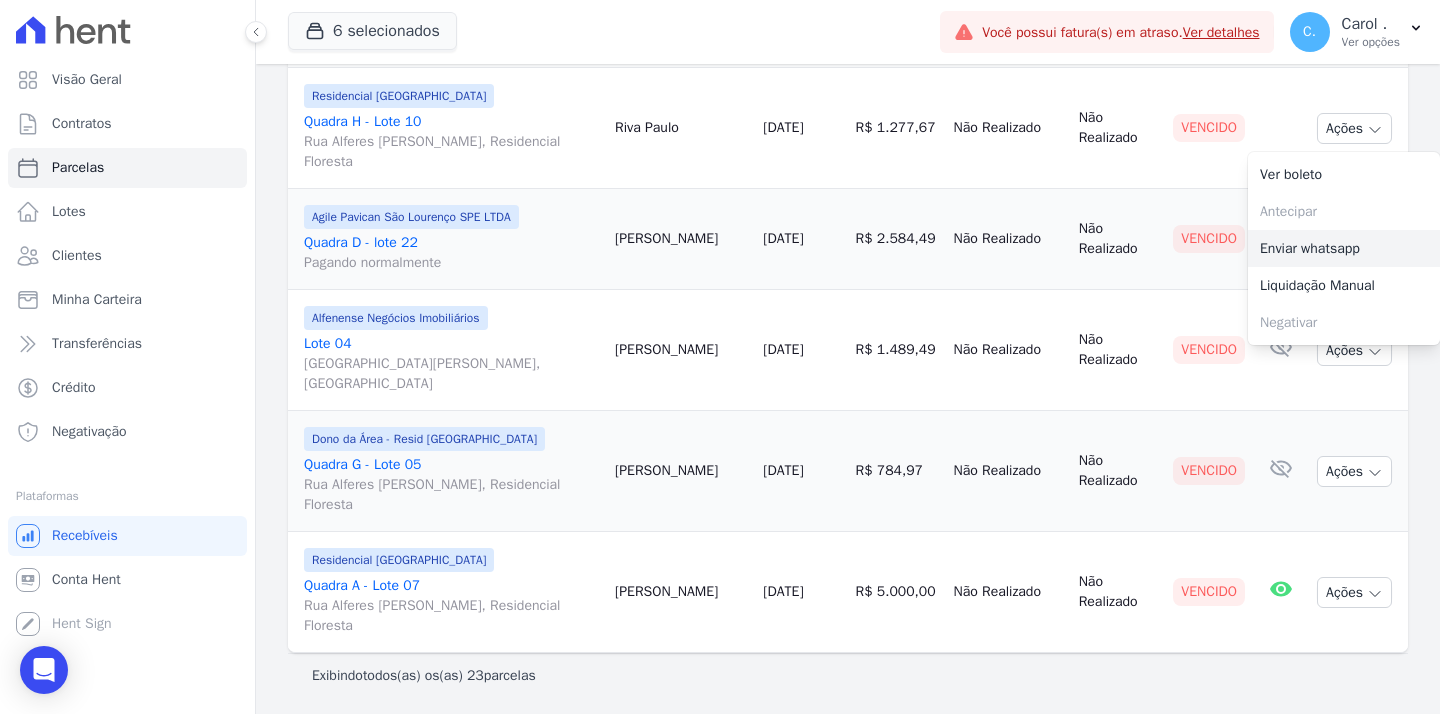 click on "Enviar whatsapp" at bounding box center [1344, 248] 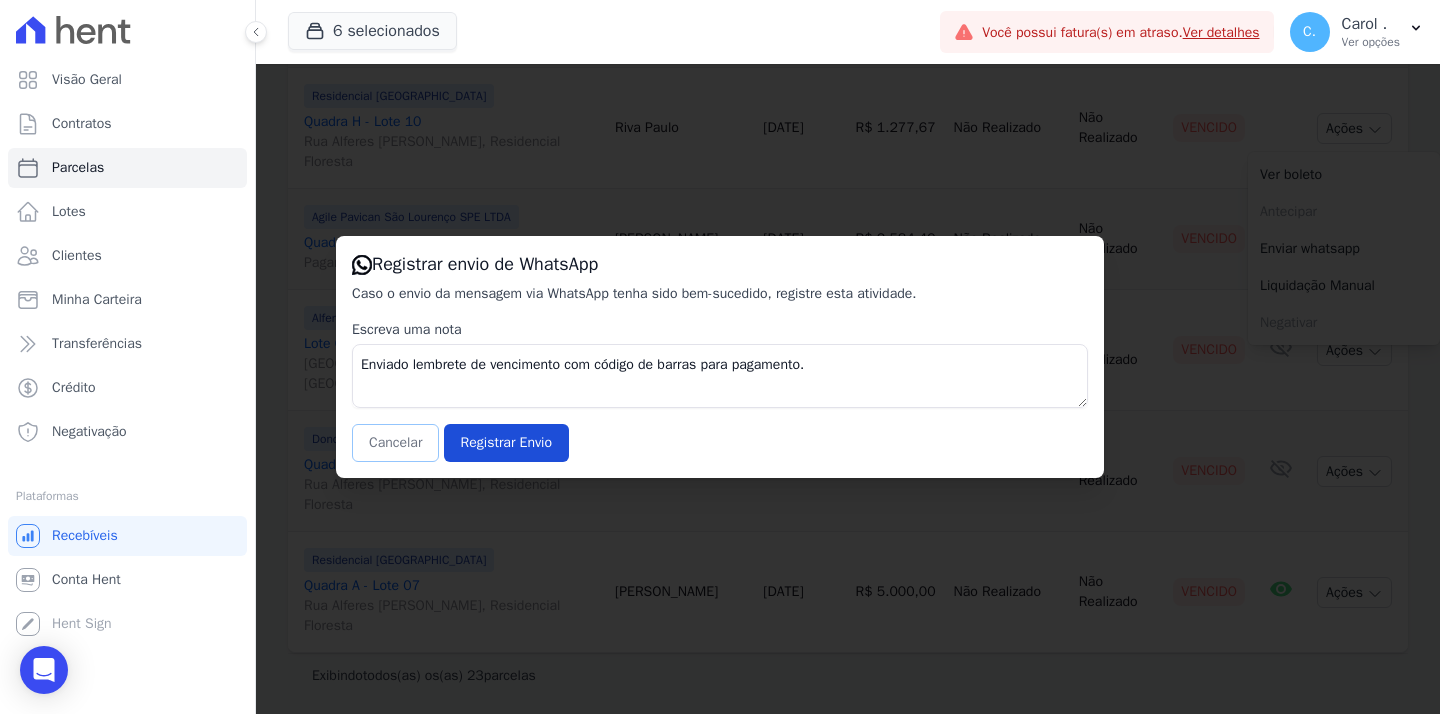 click on "Cancelar" at bounding box center (395, 443) 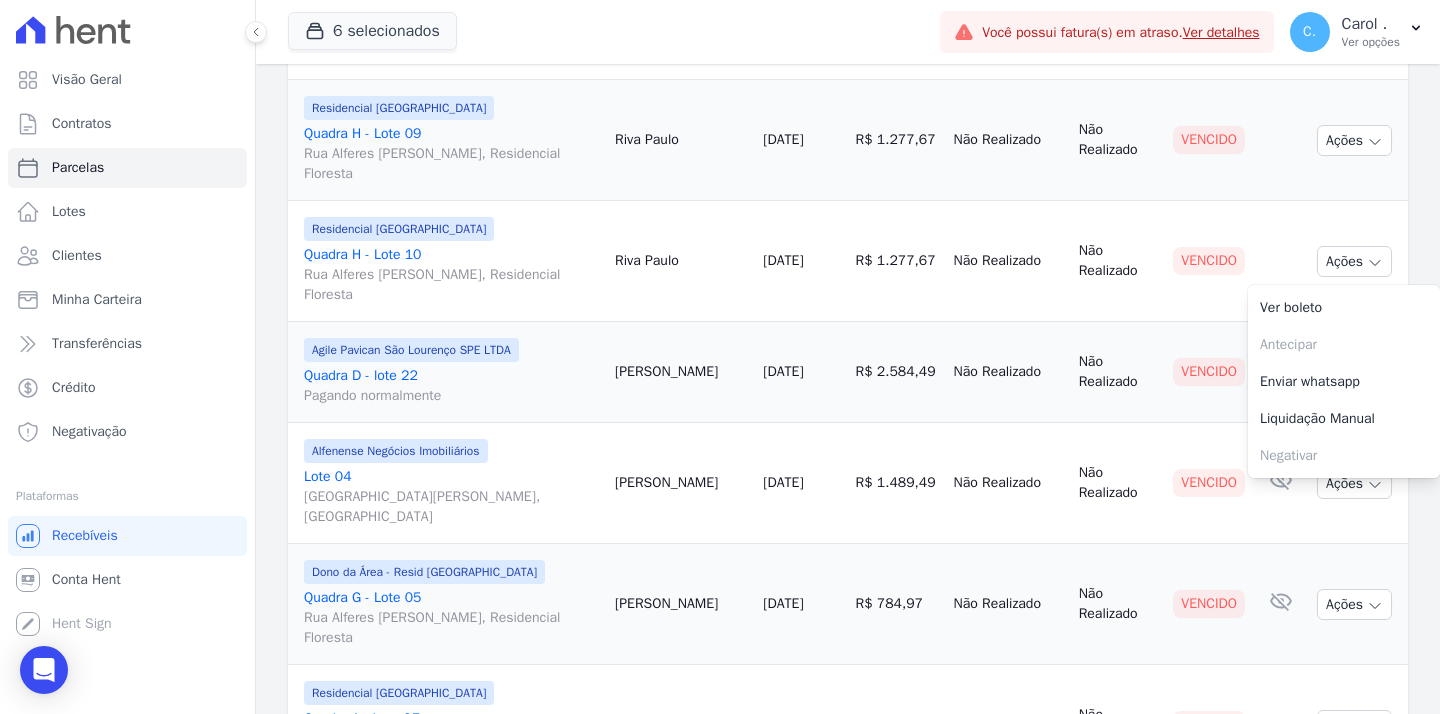 scroll, scrollTop: 2069, scrollLeft: 0, axis: vertical 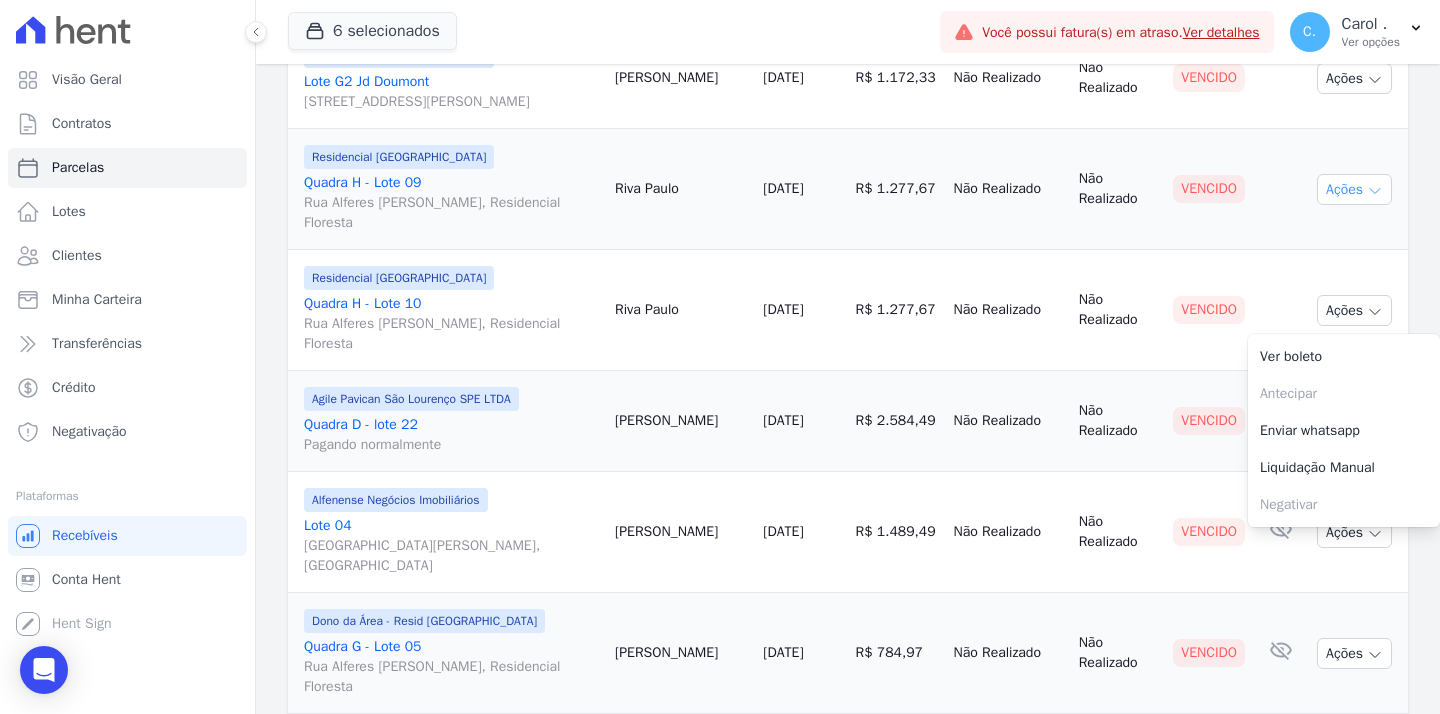 click on "Ações" at bounding box center [1354, 189] 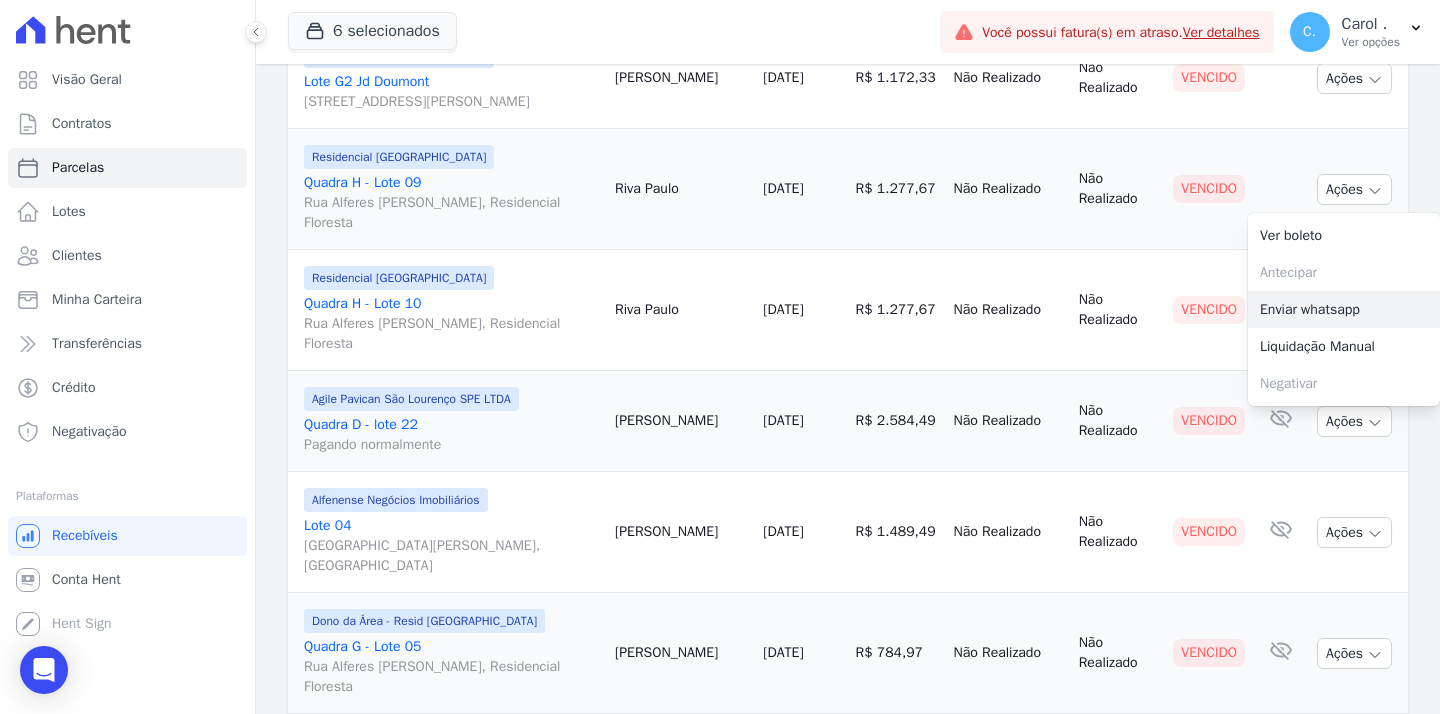 click on "Enviar whatsapp" at bounding box center (1344, 309) 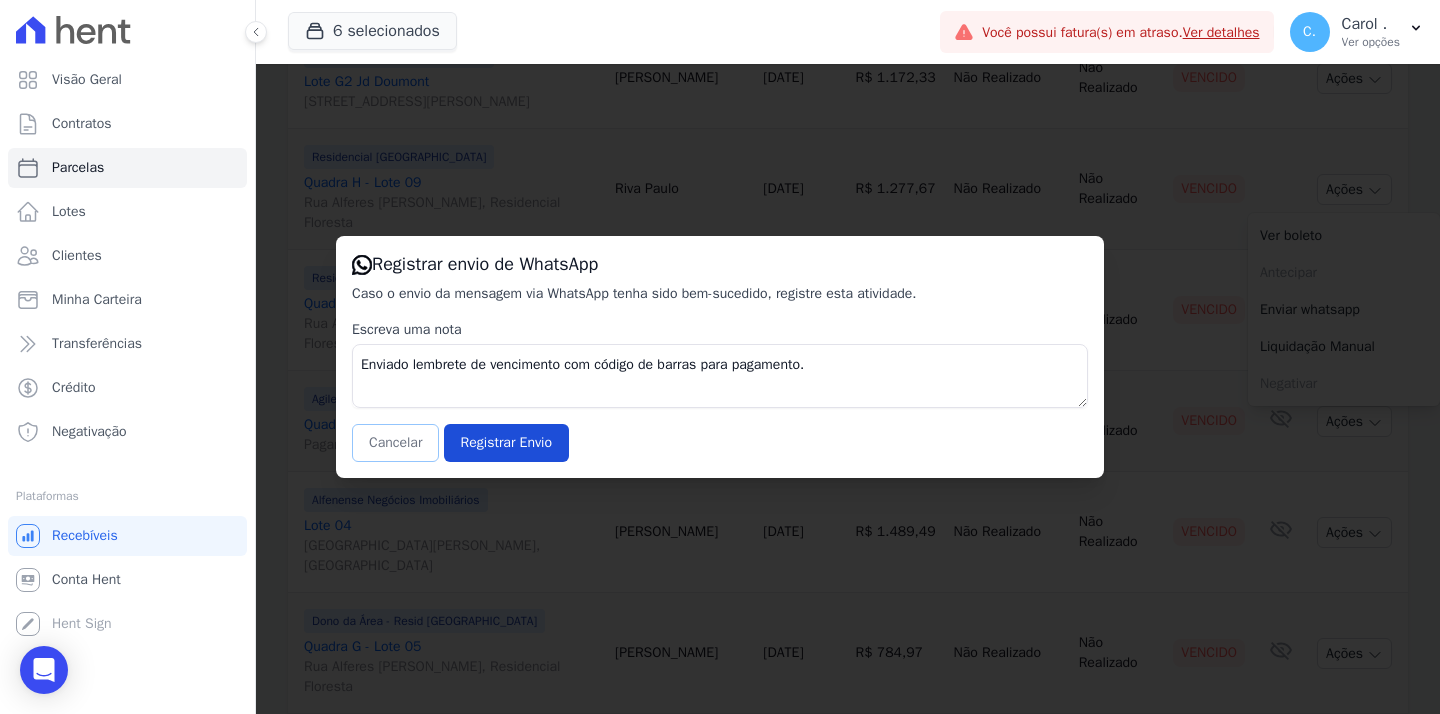 click on "Cancelar" at bounding box center [395, 443] 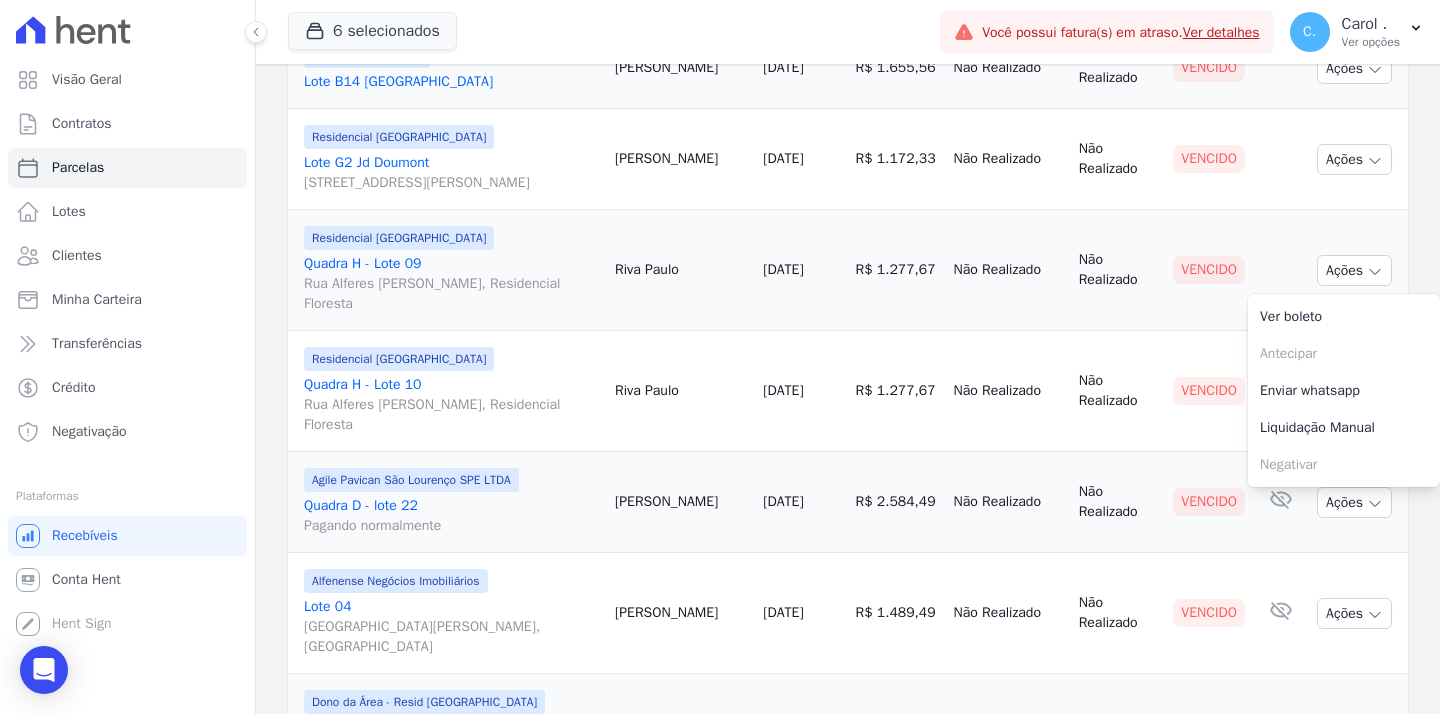 scroll, scrollTop: 1970, scrollLeft: 0, axis: vertical 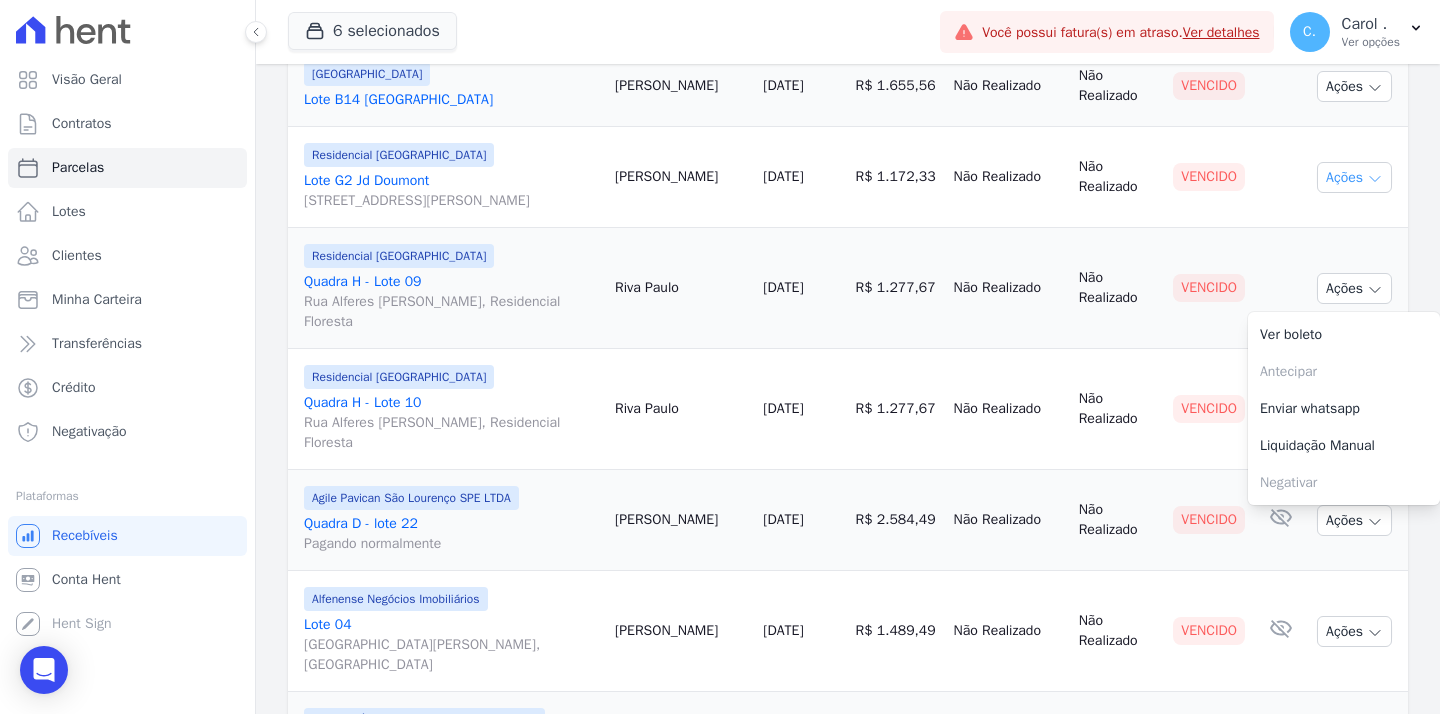 click on "Ações" at bounding box center [1354, 177] 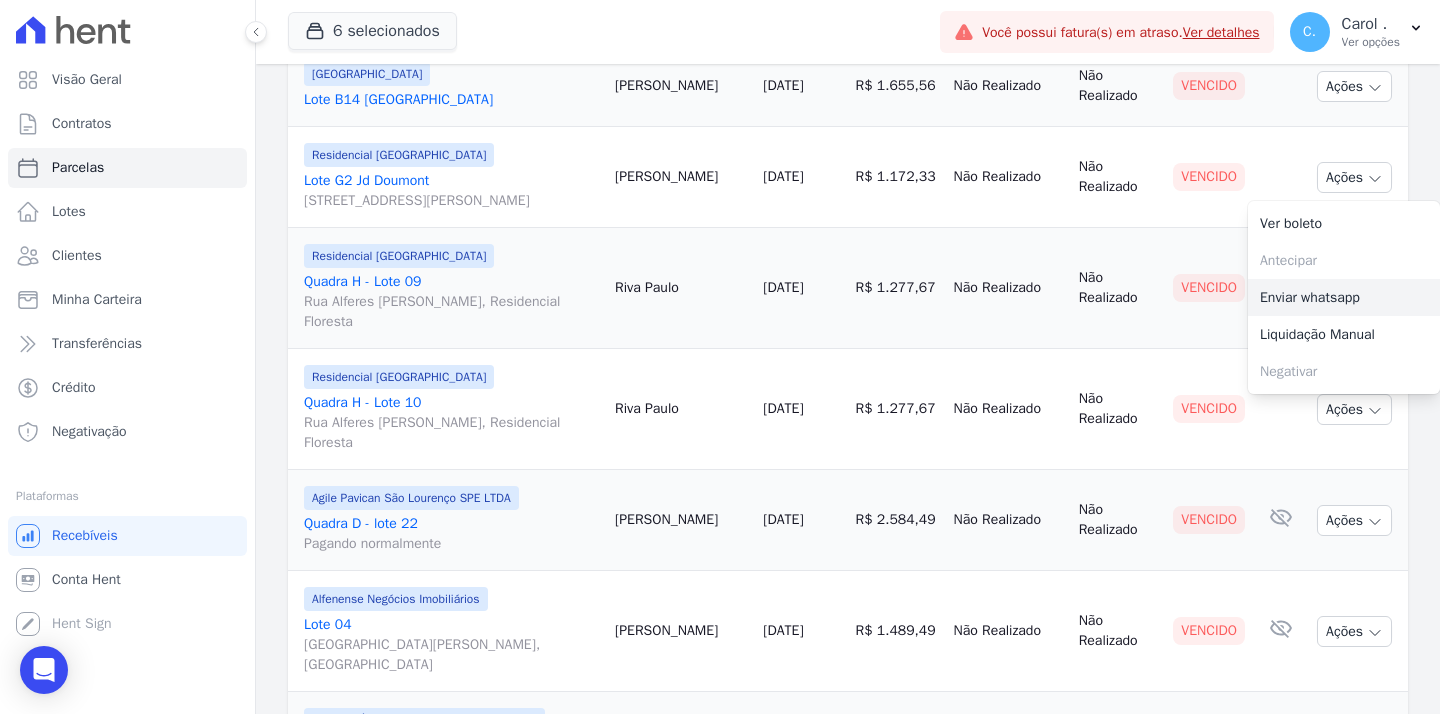 click on "Enviar whatsapp" at bounding box center [1344, 297] 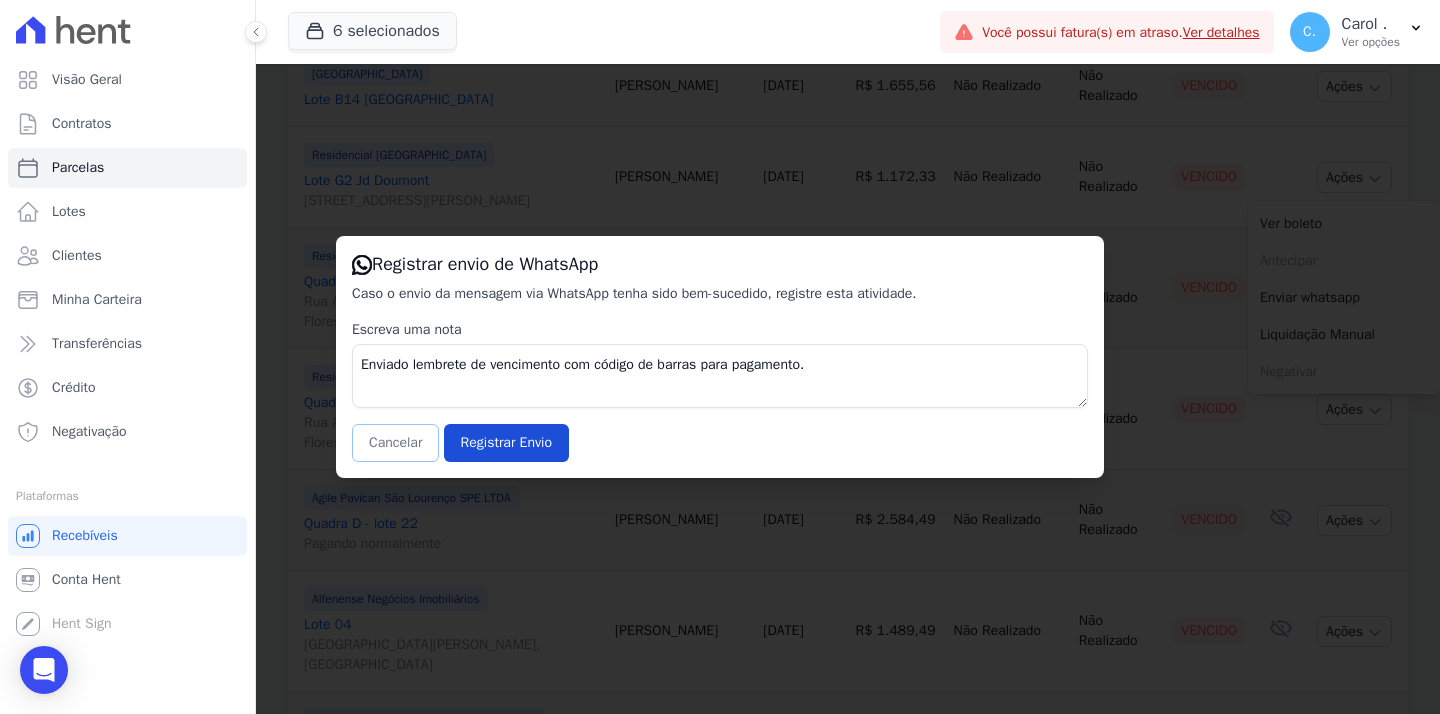 click on "Cancelar" at bounding box center (395, 443) 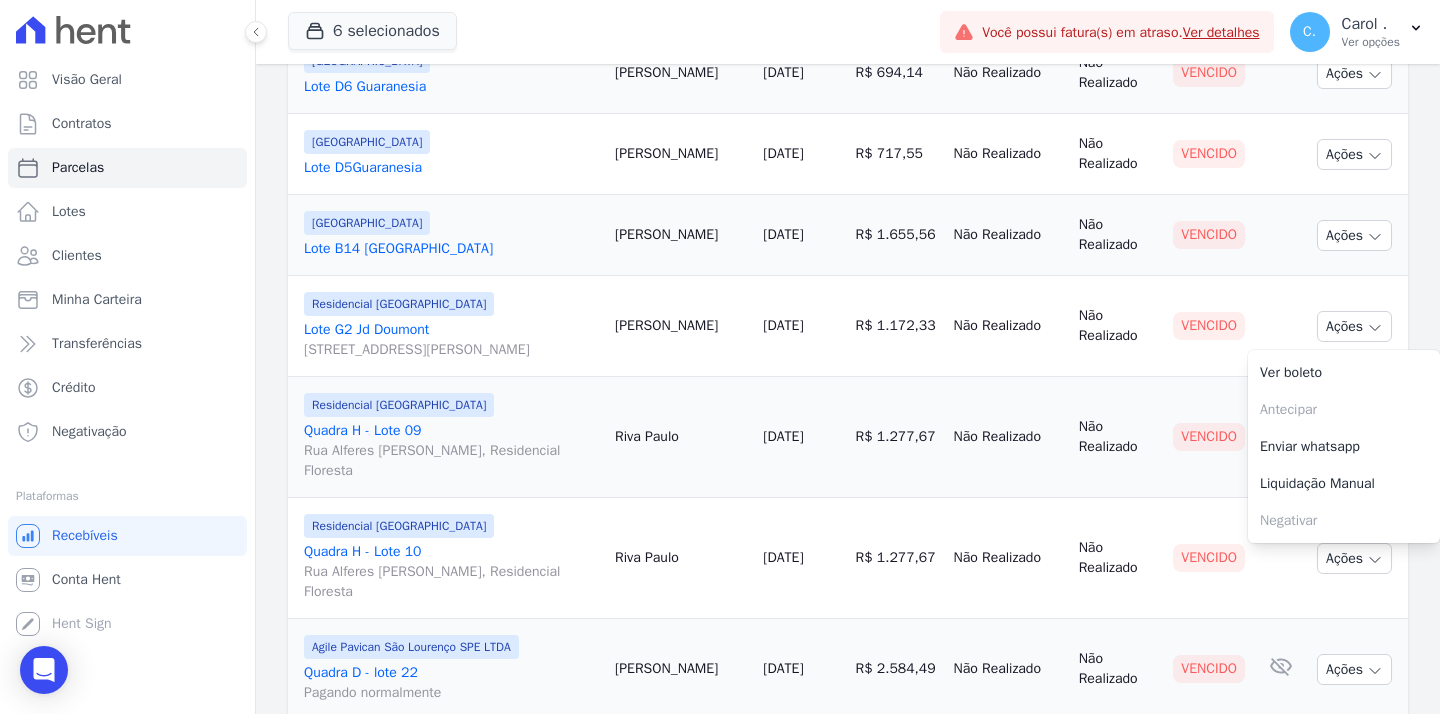 scroll, scrollTop: 1749, scrollLeft: 0, axis: vertical 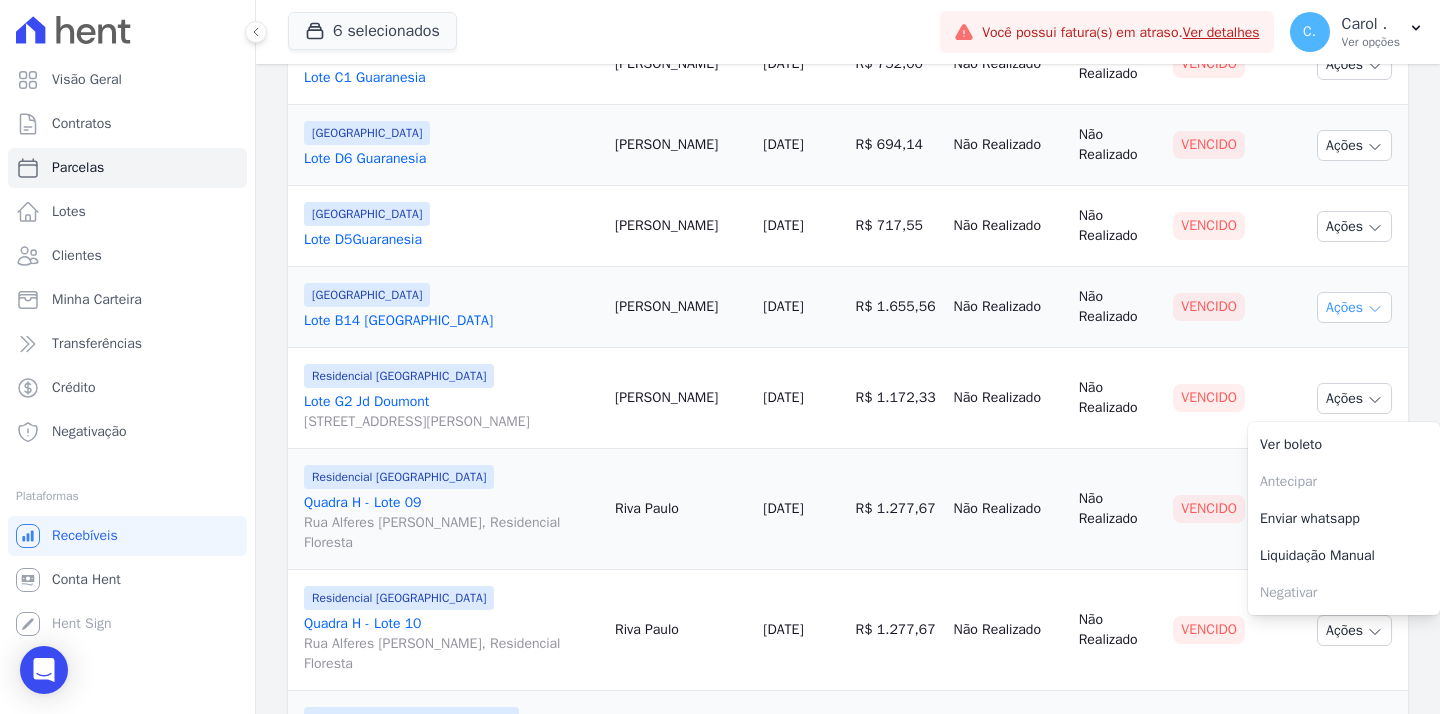 click 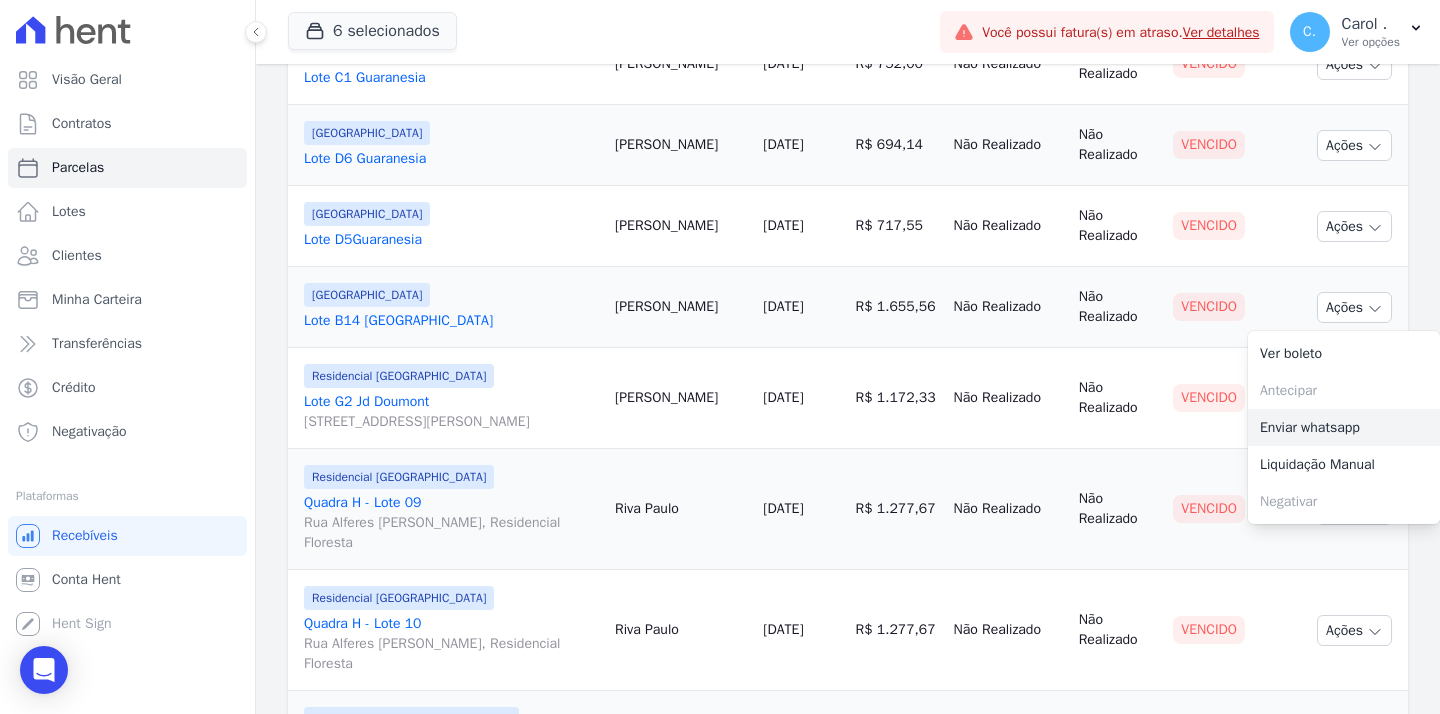 click on "Enviar whatsapp" at bounding box center (1344, 427) 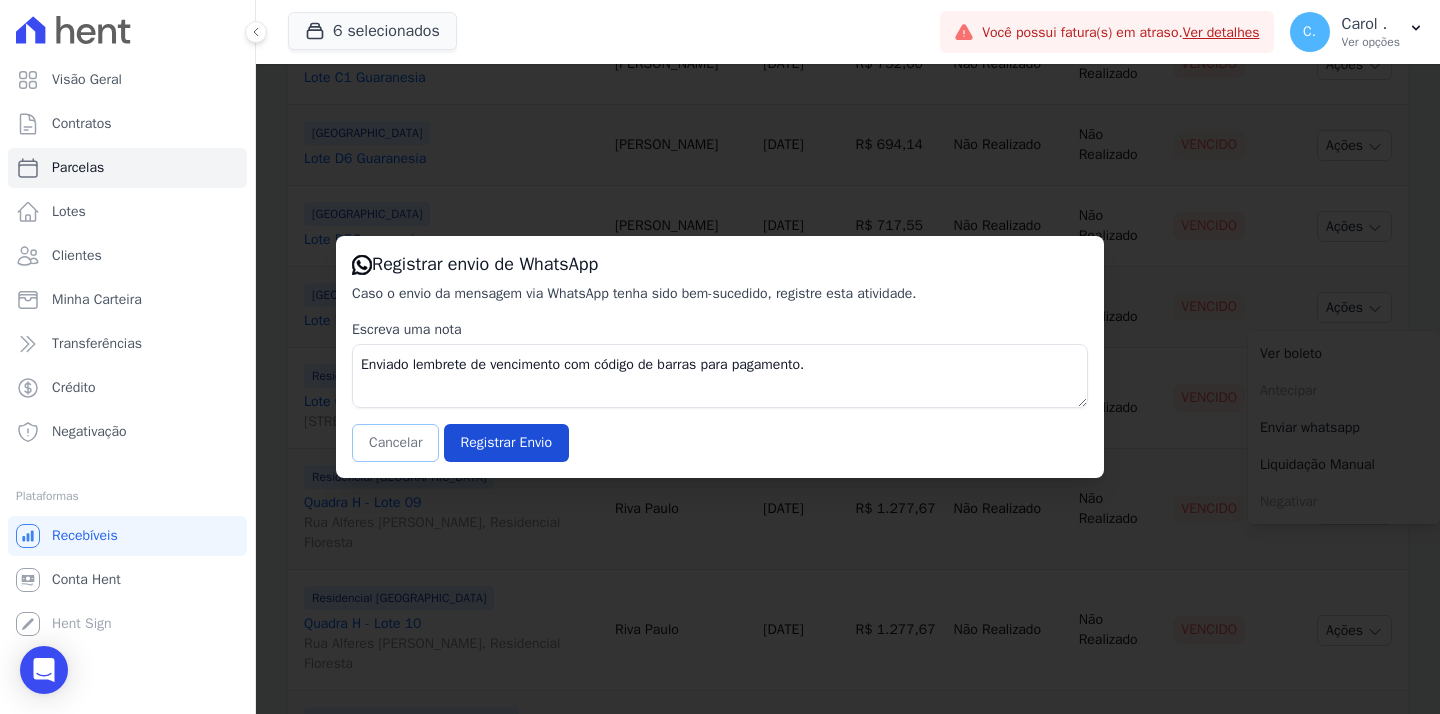click on "Cancelar" at bounding box center (395, 443) 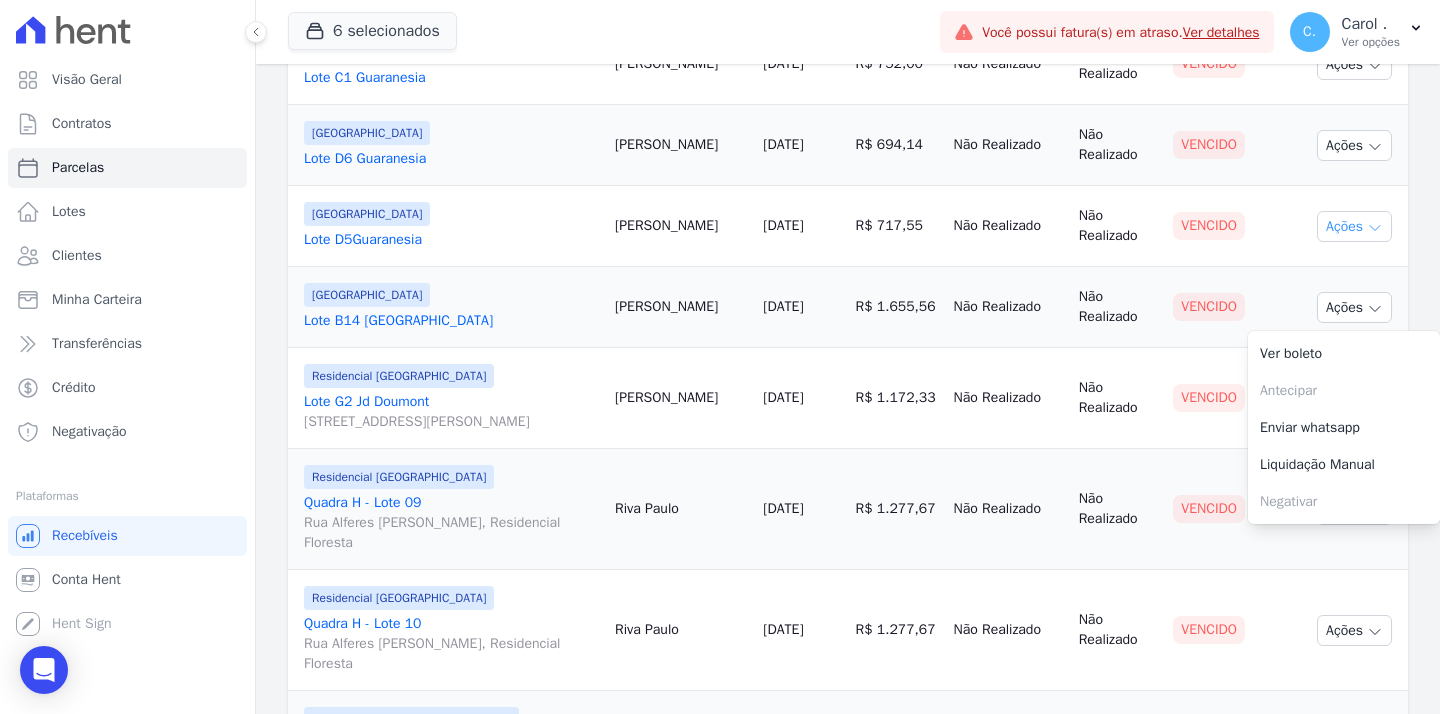 click on "Ações" at bounding box center (1354, 226) 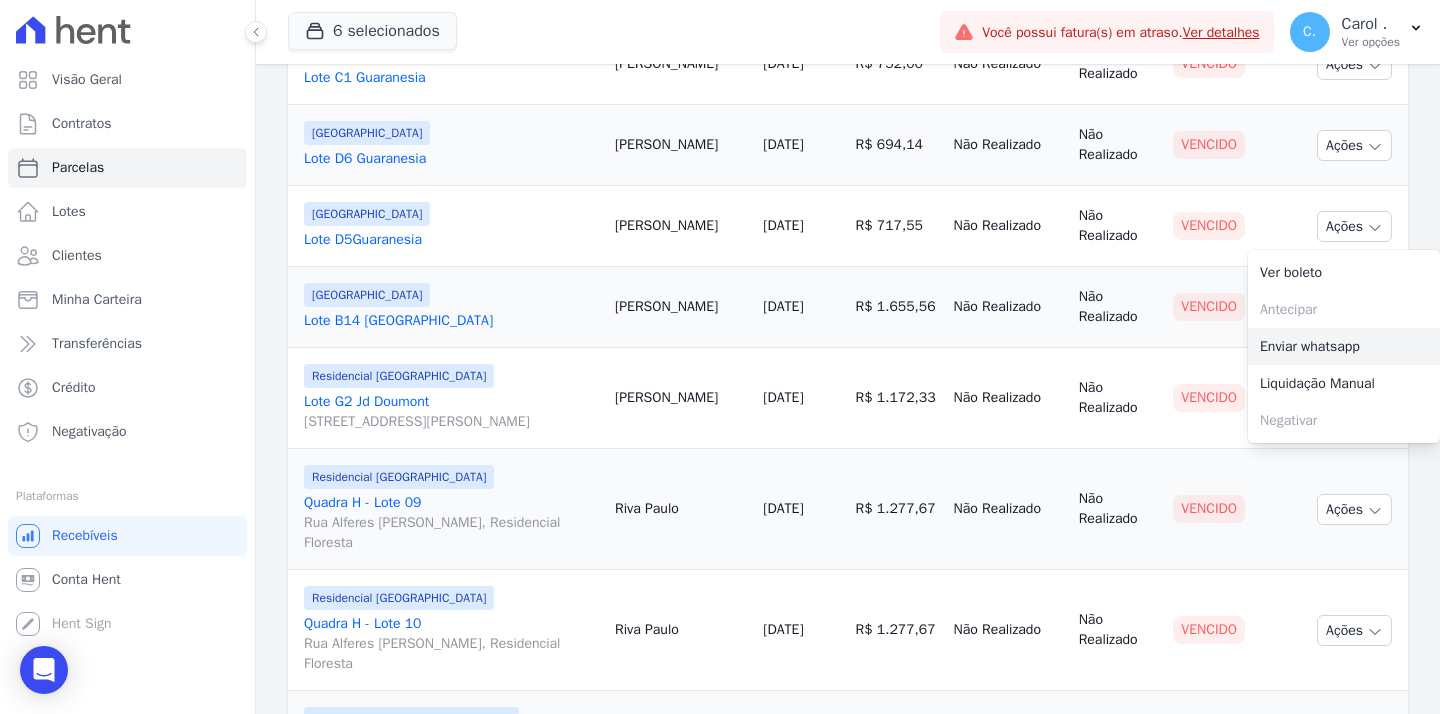 click on "Enviar whatsapp" at bounding box center (1344, 346) 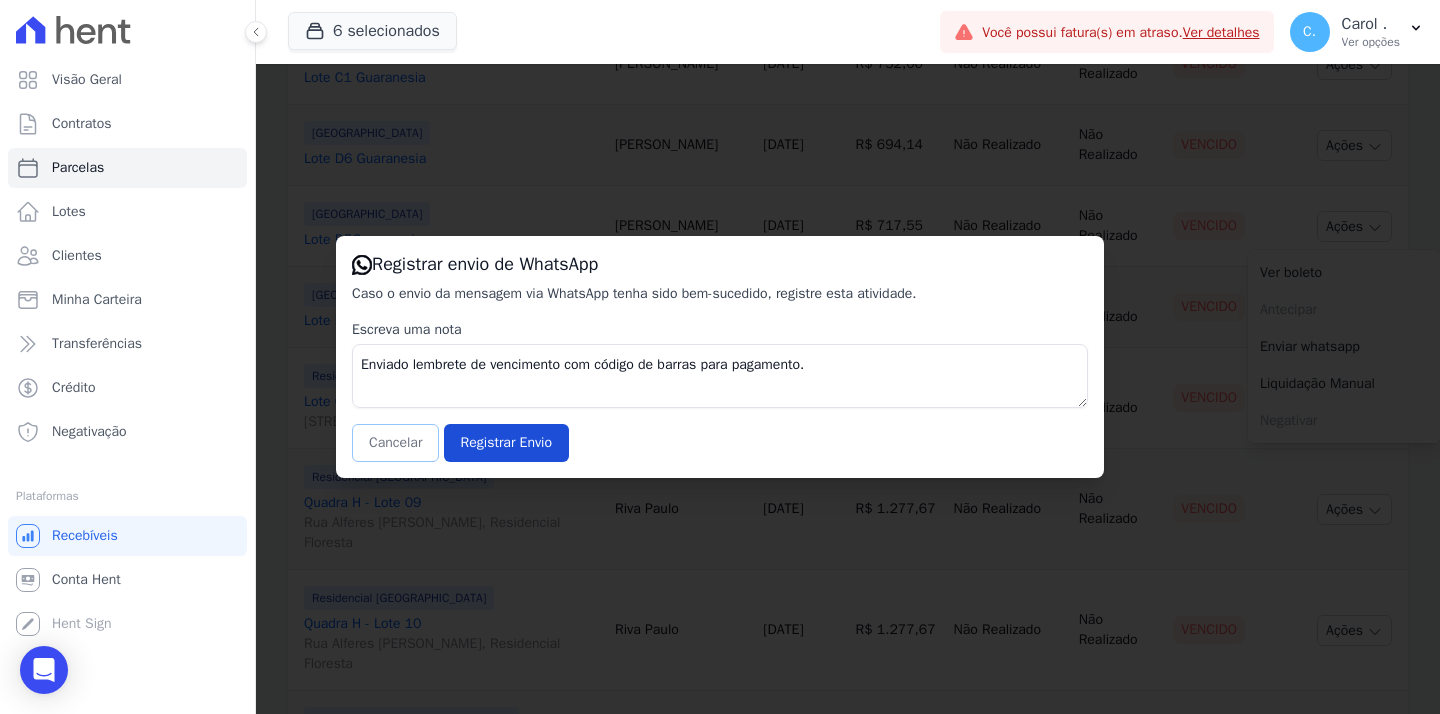 click on "Cancelar" at bounding box center (395, 443) 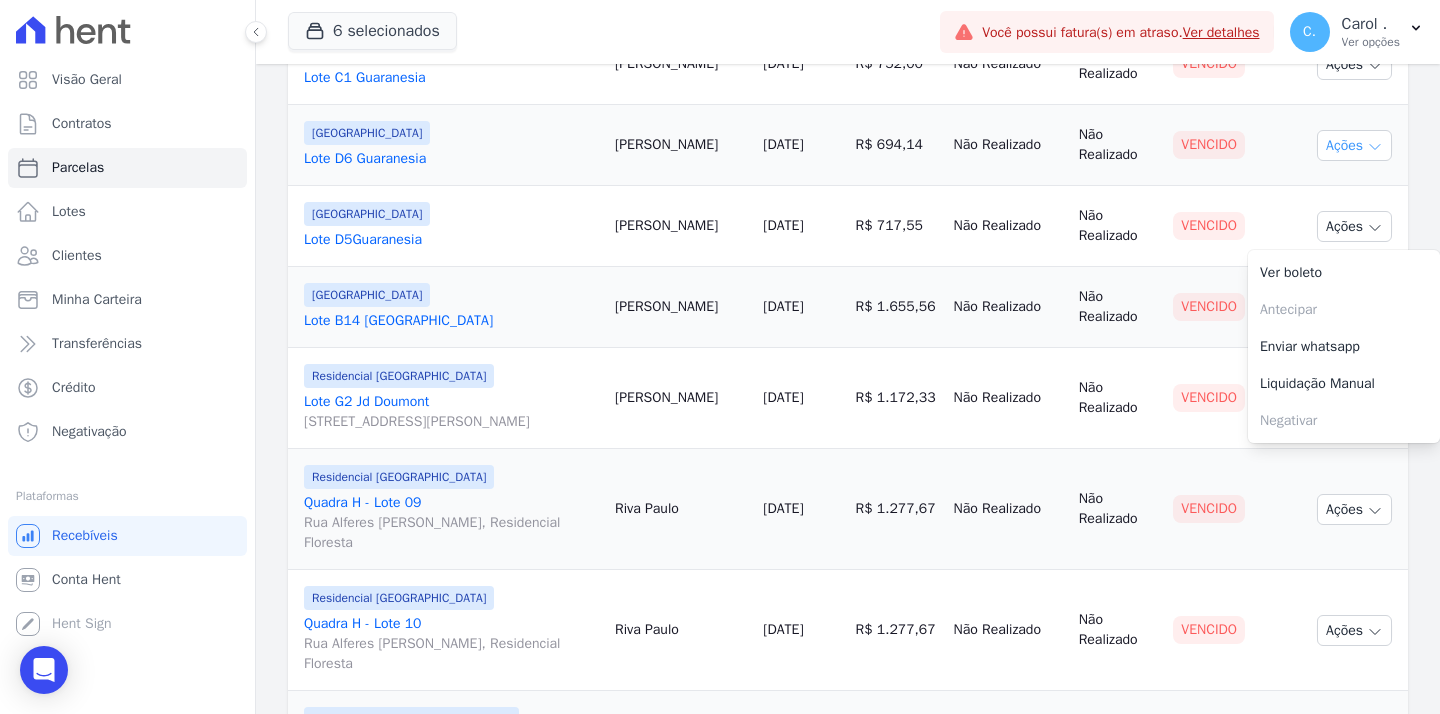 click on "Ações" at bounding box center [1354, 145] 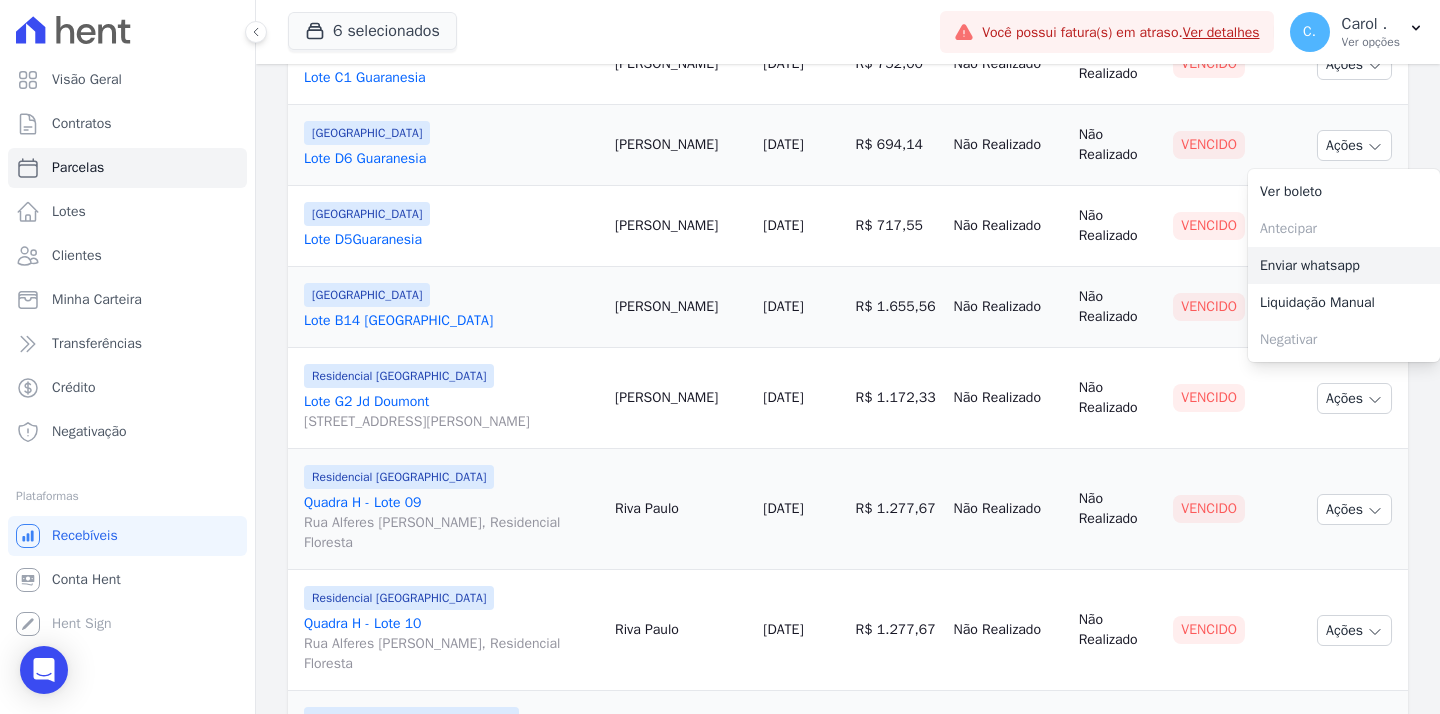click on "Enviar whatsapp" at bounding box center [1344, 265] 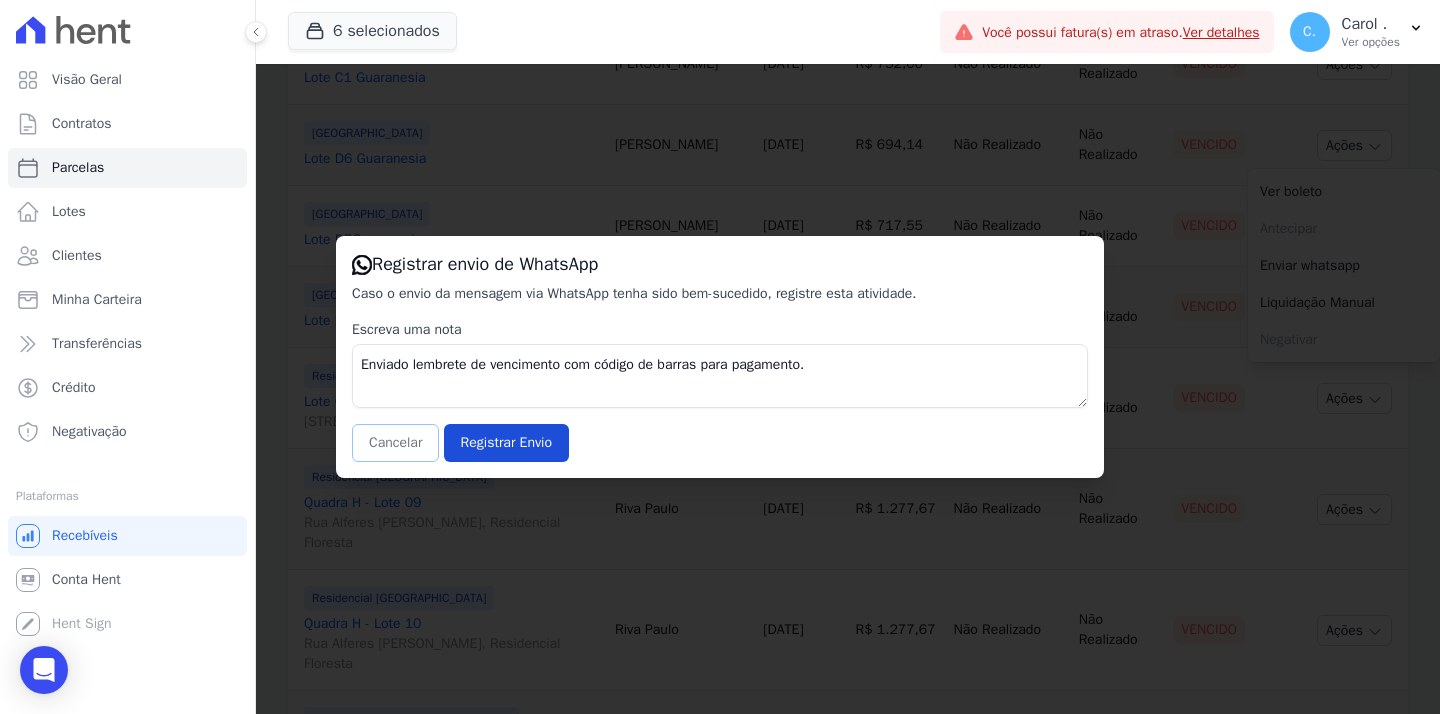 click on "Cancelar" at bounding box center [395, 443] 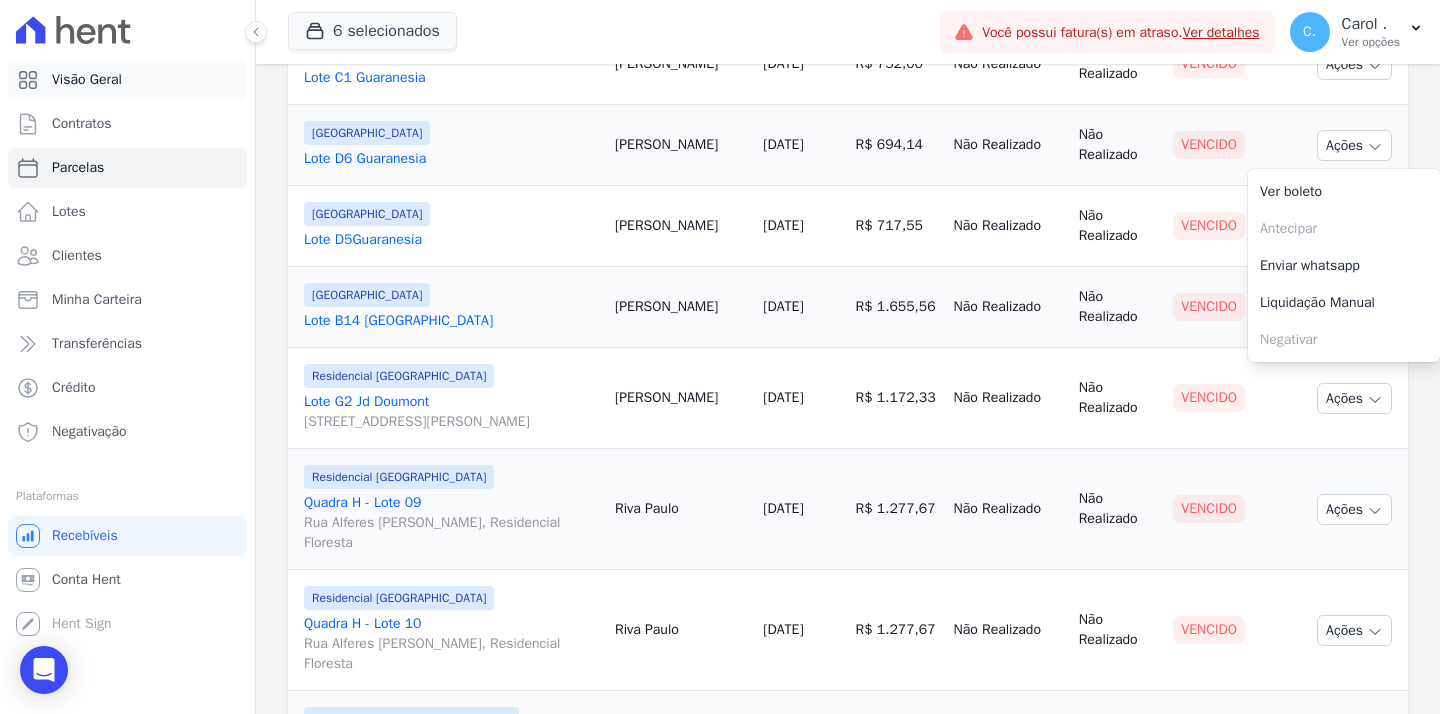 click on "Visão Geral" at bounding box center [127, 80] 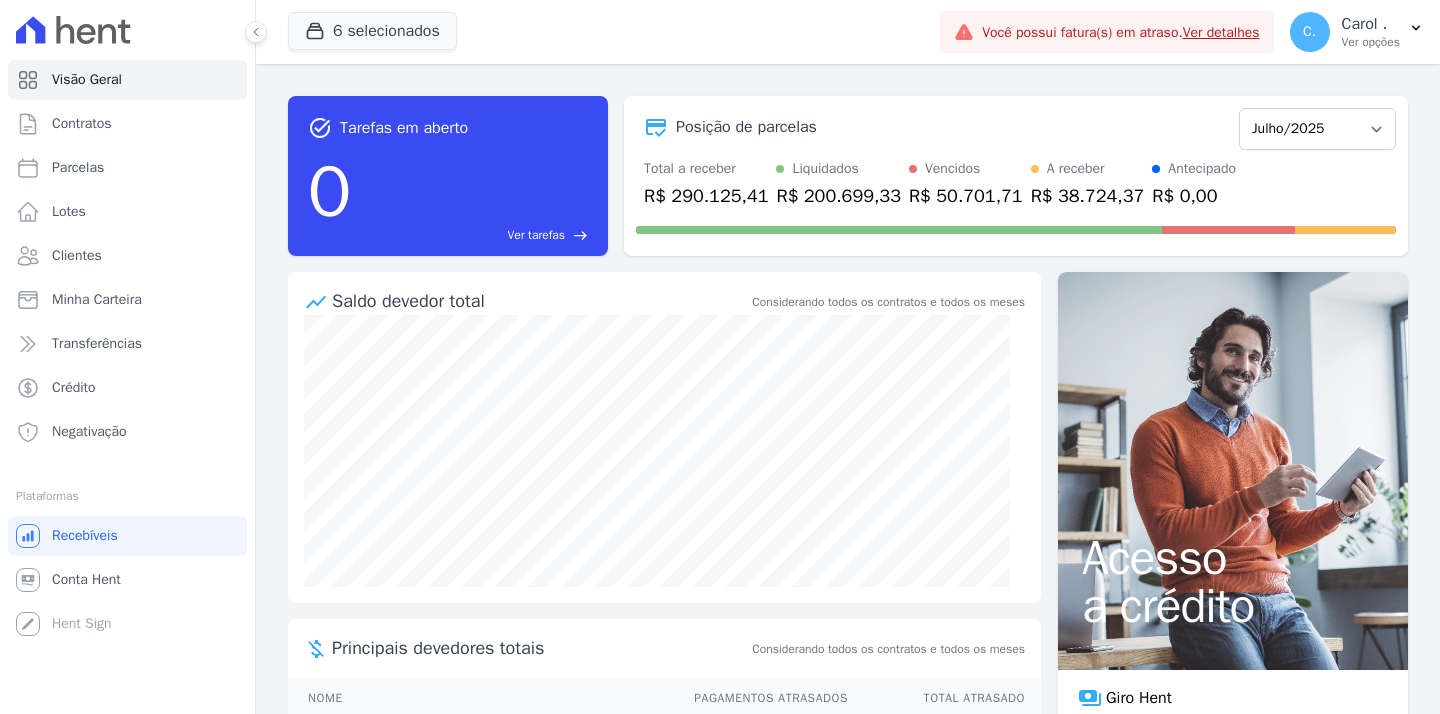 scroll, scrollTop: 0, scrollLeft: 0, axis: both 